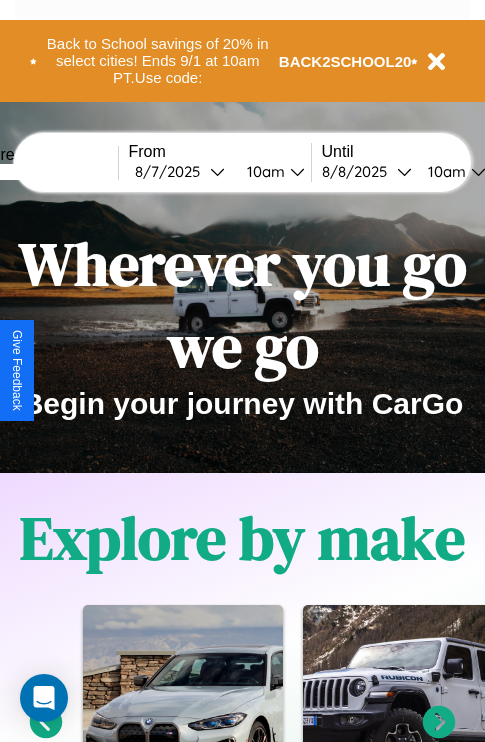 scroll, scrollTop: 308, scrollLeft: 0, axis: vertical 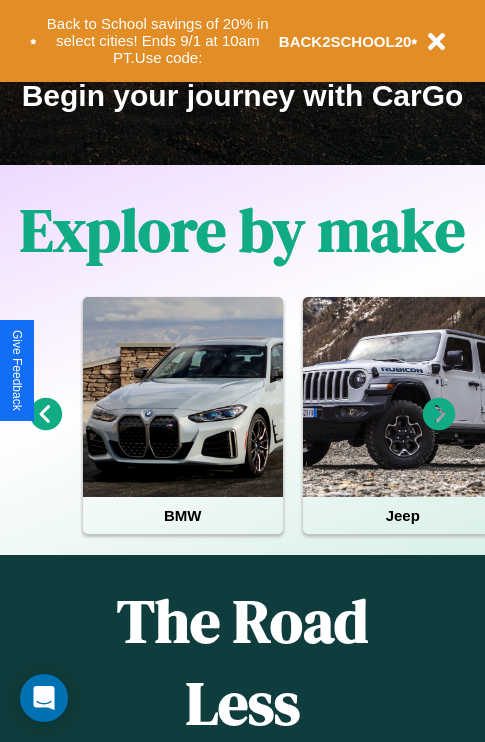 click 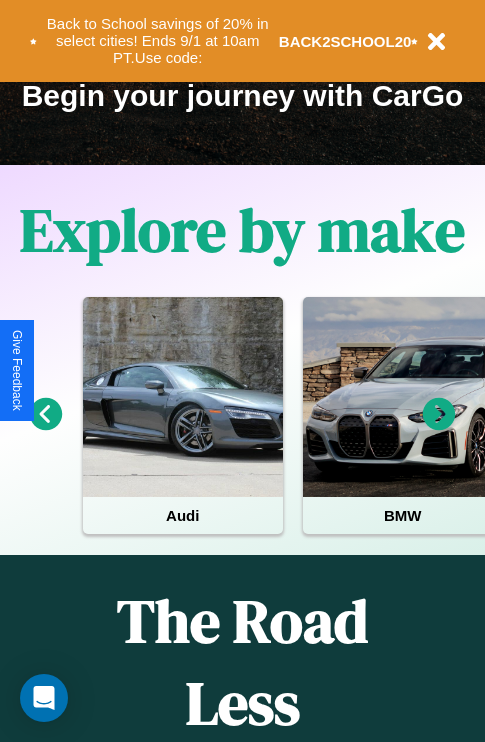 click 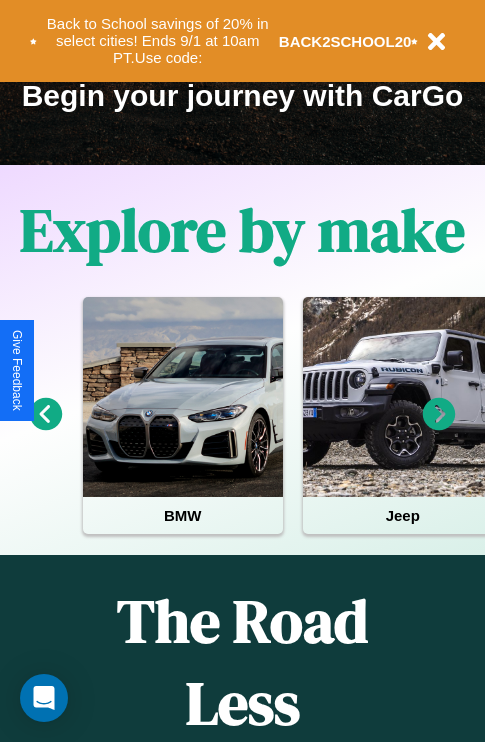 click 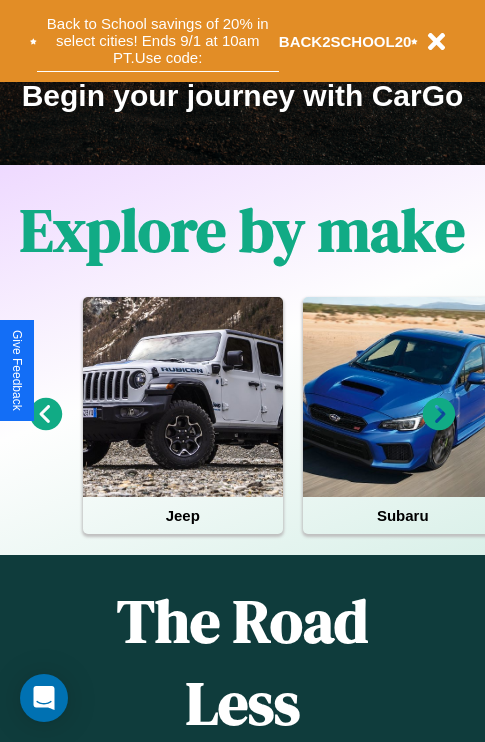 click on "Back to School savings of 20% in select cities! Ends 9/1 at 10am PT.  Use code:" at bounding box center [158, 41] 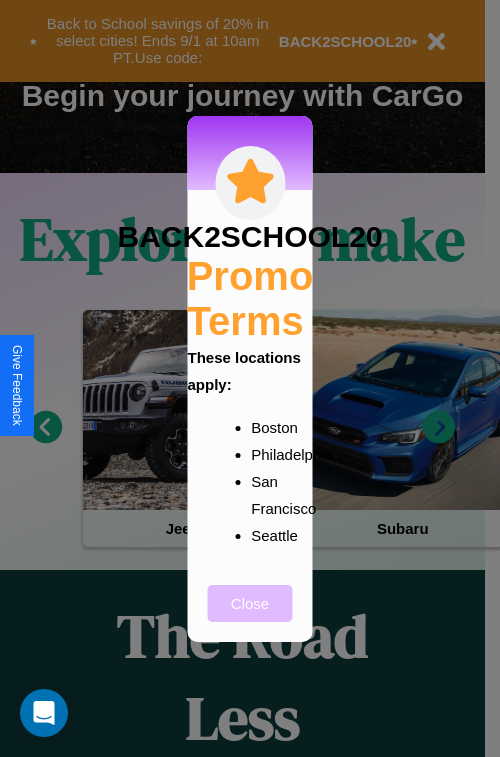 click on "Close" at bounding box center [250, 603] 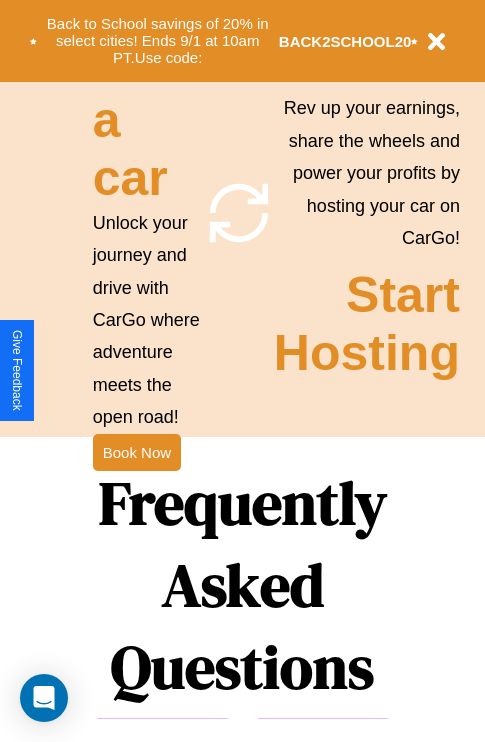 scroll, scrollTop: 1947, scrollLeft: 0, axis: vertical 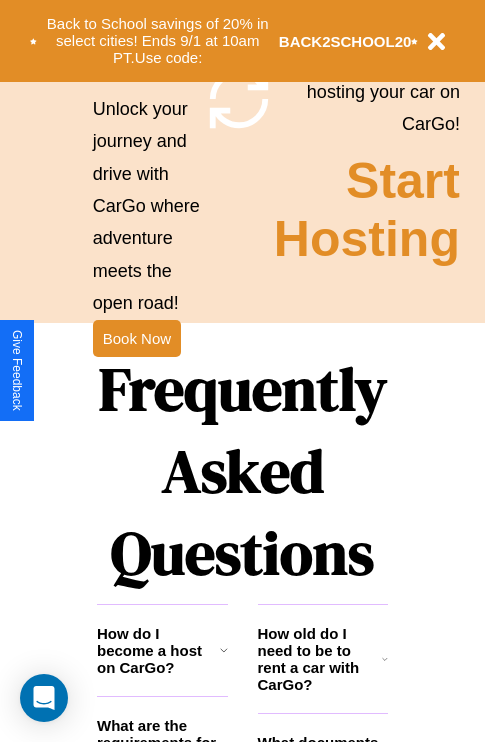 click on "Frequently Asked Questions" at bounding box center (242, 471) 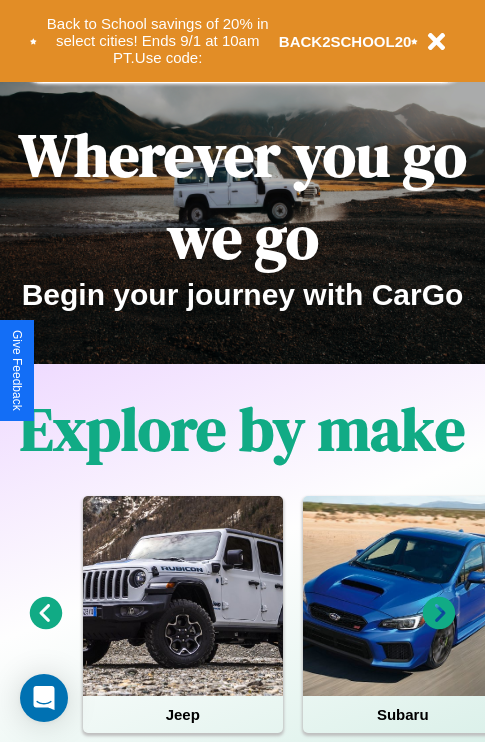 scroll, scrollTop: 0, scrollLeft: 0, axis: both 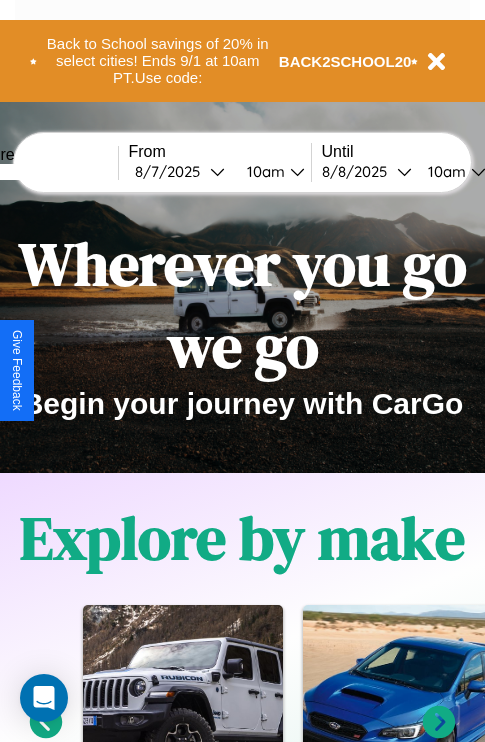 click at bounding box center (43, 172) 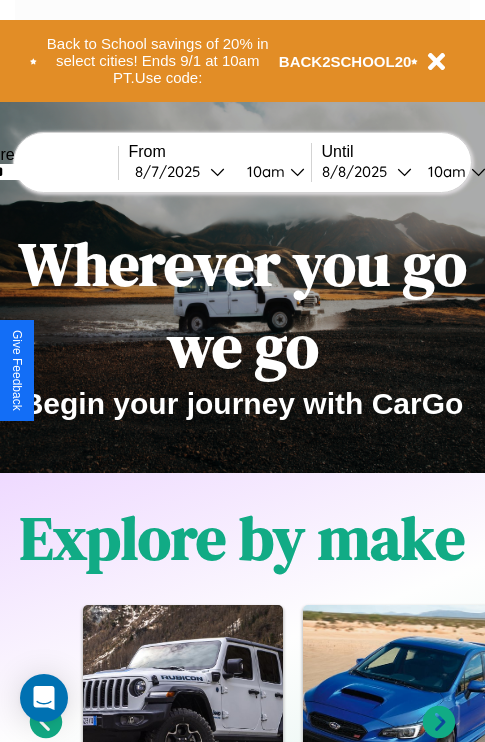 type on "******" 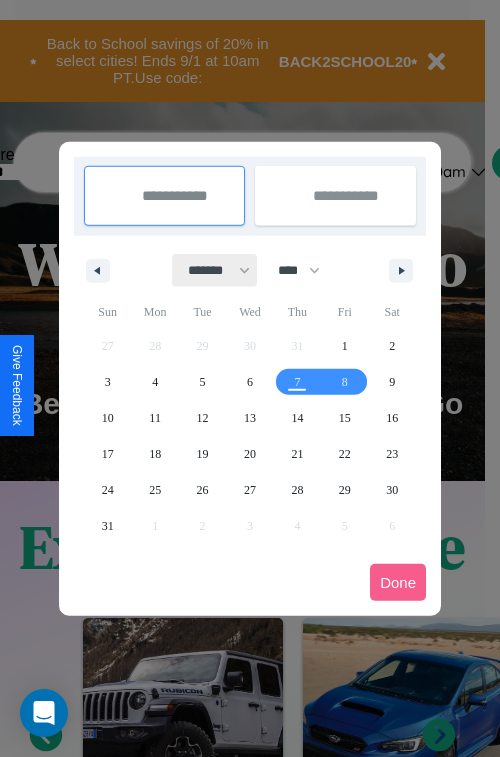 click on "******* ******** ***** ***** *** **** **** ****** ********* ******* ******** ********" at bounding box center [215, 270] 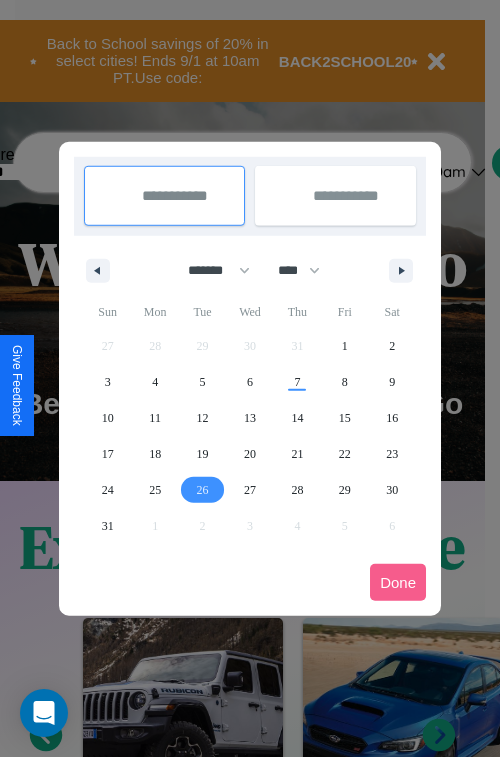 click on "26" at bounding box center [203, 490] 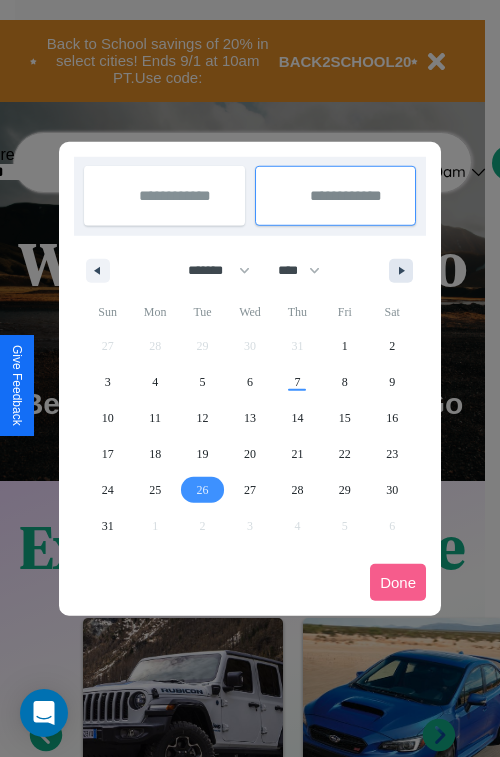 click at bounding box center (405, 271) 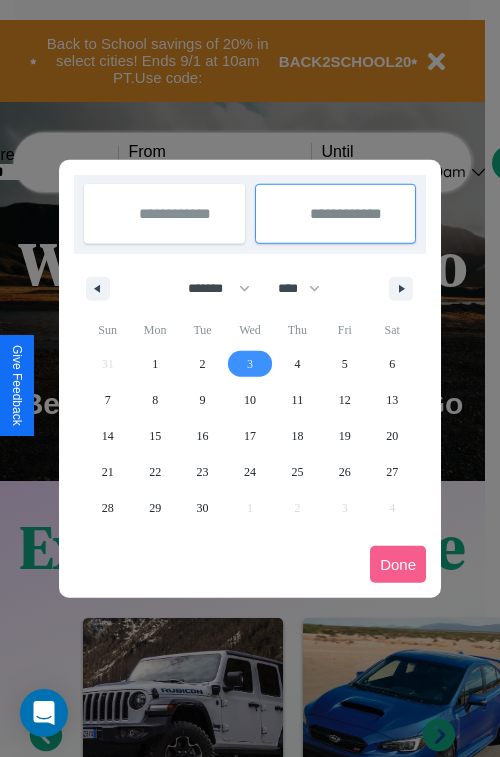 click on "3" at bounding box center (250, 364) 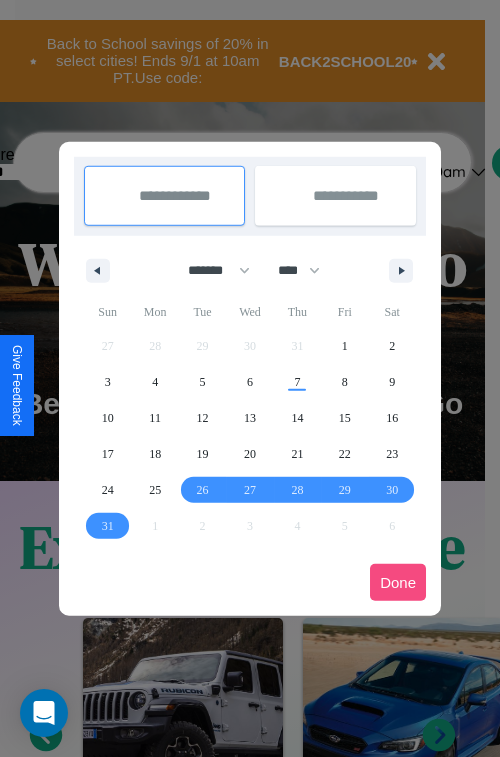 click on "Done" at bounding box center [398, 582] 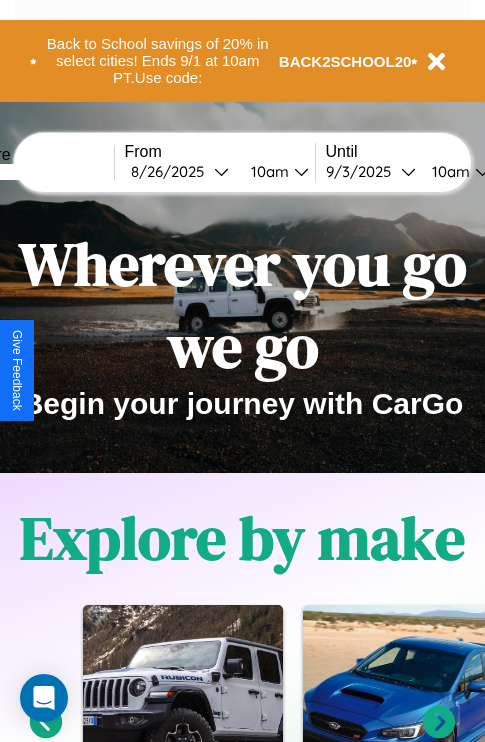 scroll, scrollTop: 0, scrollLeft: 72, axis: horizontal 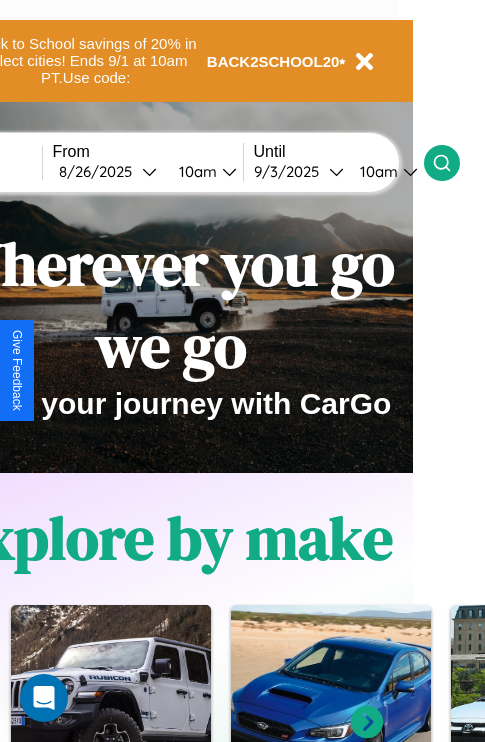 click 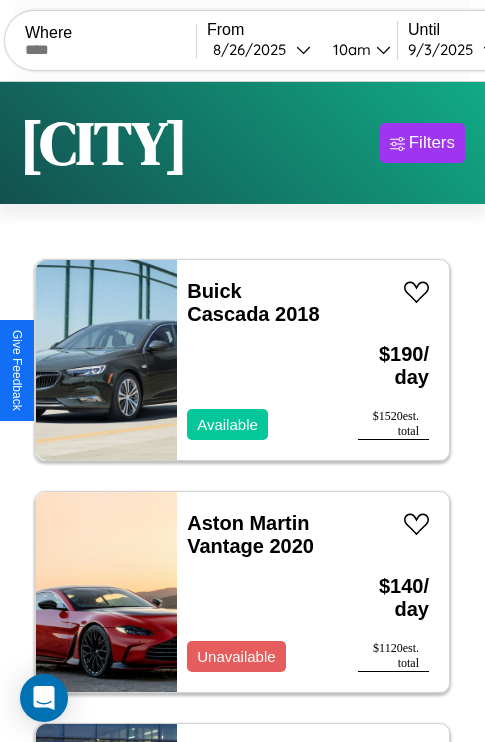 scroll, scrollTop: 79, scrollLeft: 0, axis: vertical 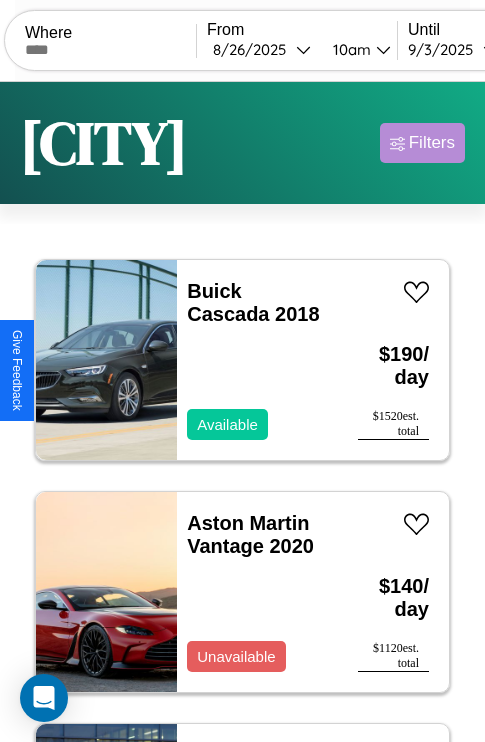 click on "Filters" at bounding box center [432, 143] 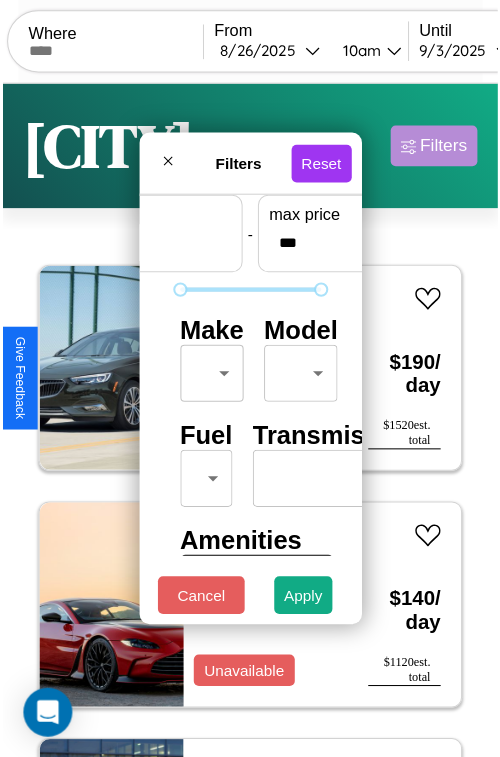 scroll, scrollTop: 59, scrollLeft: 0, axis: vertical 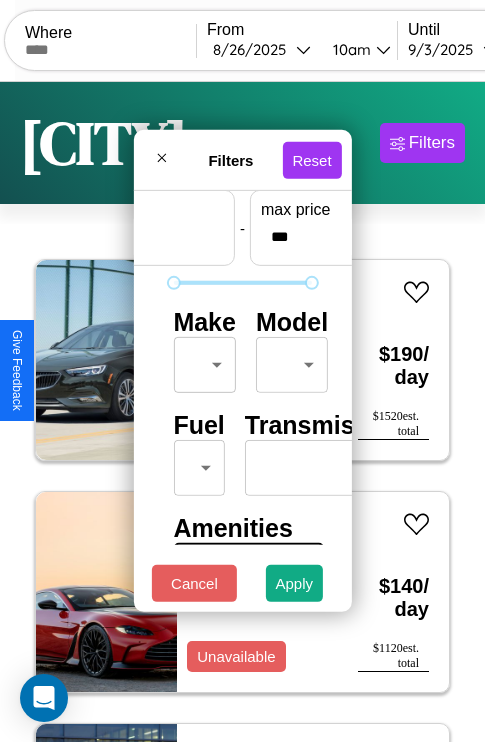 click on "8 / 26 / 2025 10am Until 9 / 3 / 2025 10am Become a Host Login Sign Up [CITY] Filters 120  cars in this area These cars can be picked up in this city. Buick   Cascada   2018 Available $ 190  / day $ 1520  est. total Aston Martin   Vantage   2020 Unavailable $ 140  / day $ 1120  est. total Acura   RDX   2016 Available $ 140  / day $ 1120  est. total Volvo   VT   2017 Available $ 140  / day $ 1120  est. total Toyota   Cargo Van   2019 Available $ 30  / day $ 240  est. total Chrysler   Prowler   2021 Available $ 40  / day $ 320  est. total Hyundai   Tiburon   2024 Available $ 120  / day $ 960  est. total Dodge   Colt   2024 Available $ 50  / day $ 400  est. total Land Rover   Range Rover Evoque   2014 Unavailable $ 190  / day $ 1520  est. total Audi   S4   2014 Available $ 130  / day $ 1040  est. total Maserati   Ghibli   2021 Available $ 170  / day $ 1360  est. total Maserati   430   2024 Unavailable $ 170  / day $ 1360  est. total Bentley   Bentayga   2024 Available $ 200  / day $ 1600   Merak" at bounding box center [242, 412] 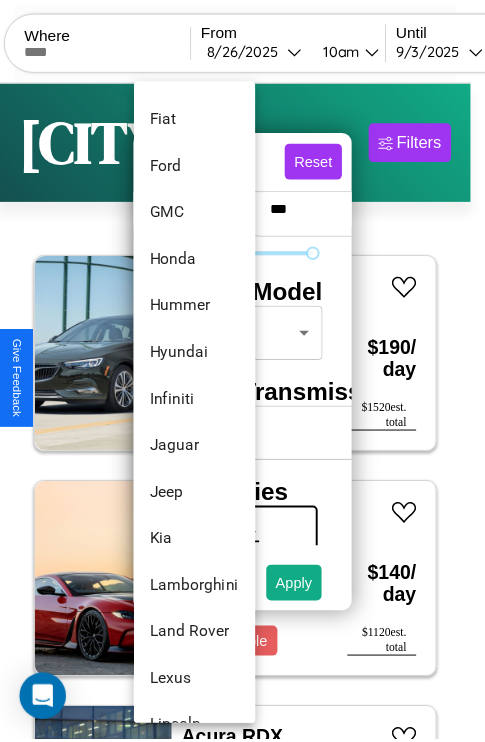scroll, scrollTop: 662, scrollLeft: 0, axis: vertical 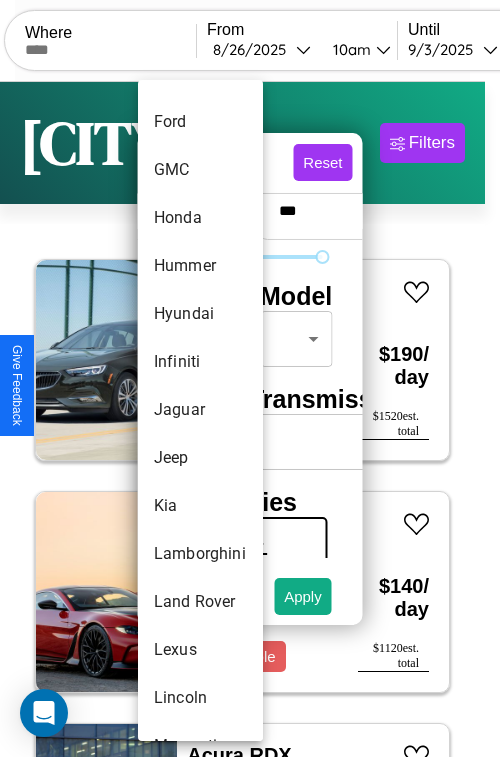 click on "Jaguar" at bounding box center (200, 410) 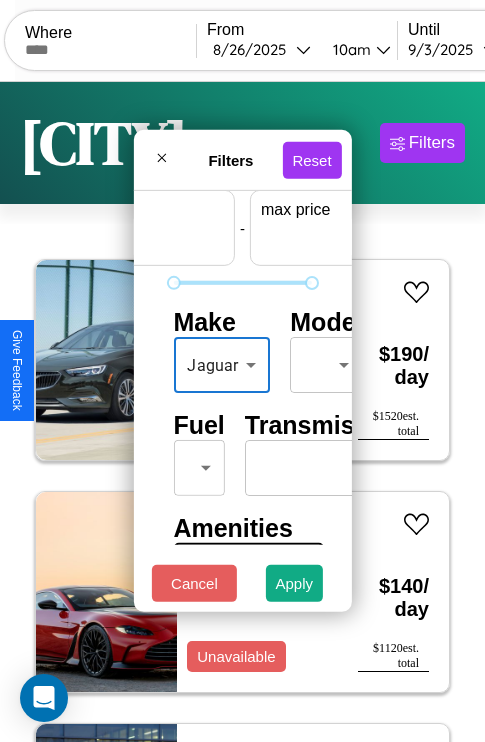 scroll, scrollTop: 59, scrollLeft: 124, axis: both 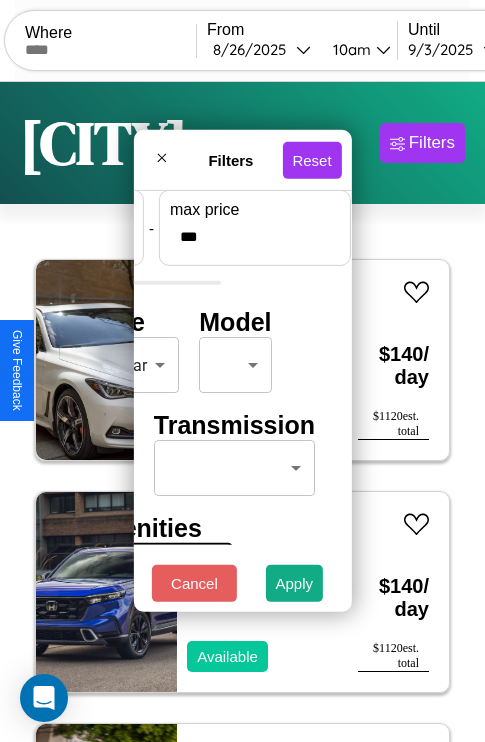type on "***" 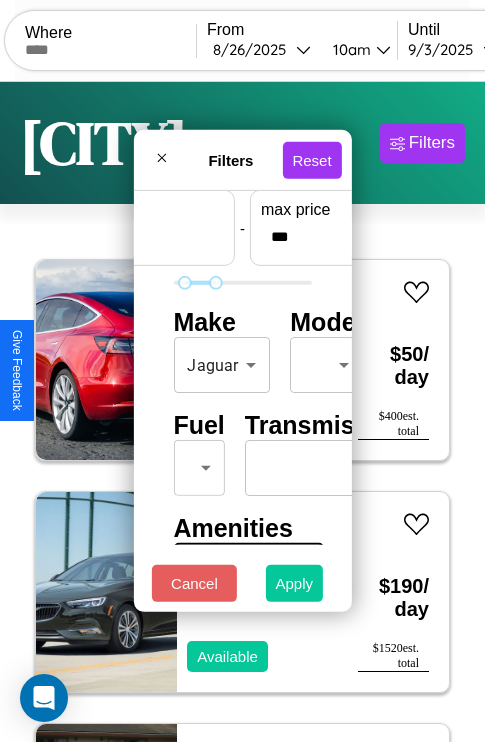 type on "**" 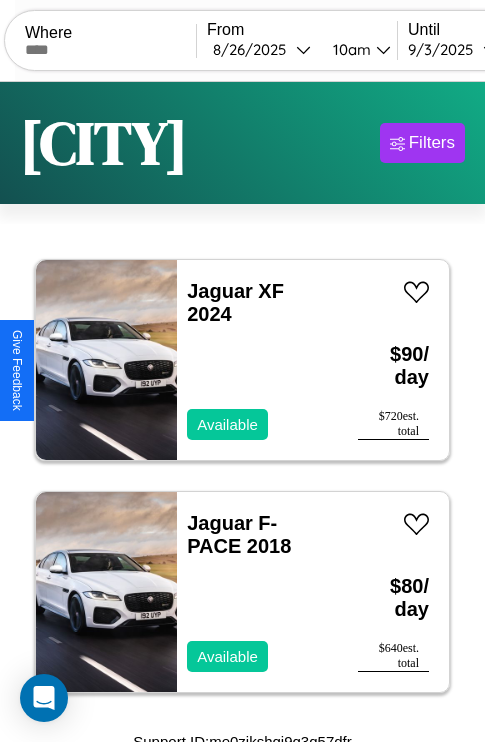 scroll, scrollTop: 13, scrollLeft: 0, axis: vertical 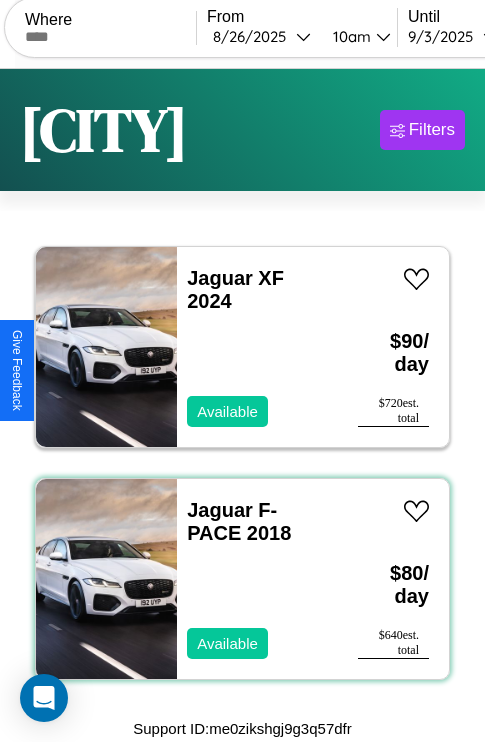 click on "Jaguar   F-PACE   2018 Available" at bounding box center [257, 579] 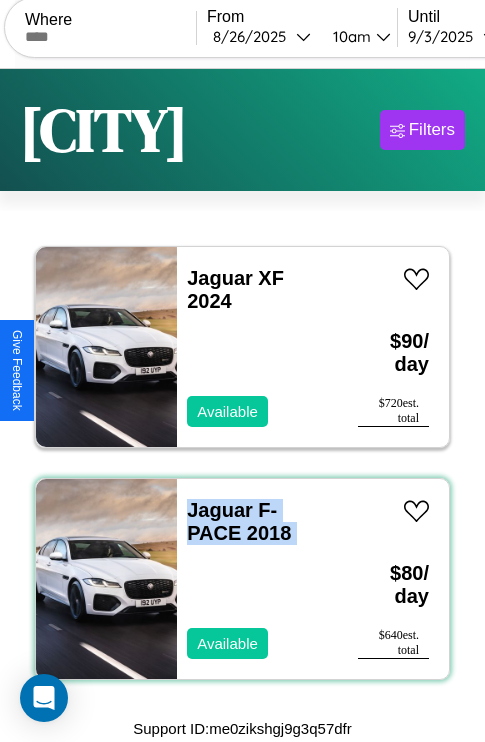 click on "Jaguar   F-PACE   2018 Available" at bounding box center [257, 579] 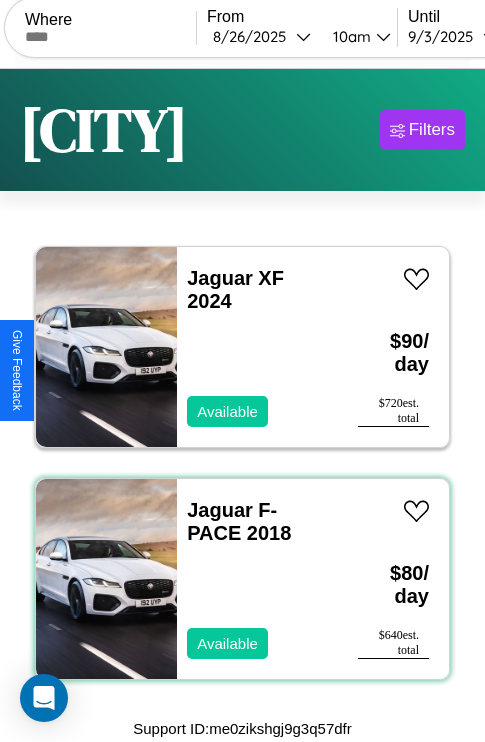 click on "Jaguar   F-PACE   2018 Available" at bounding box center [257, 579] 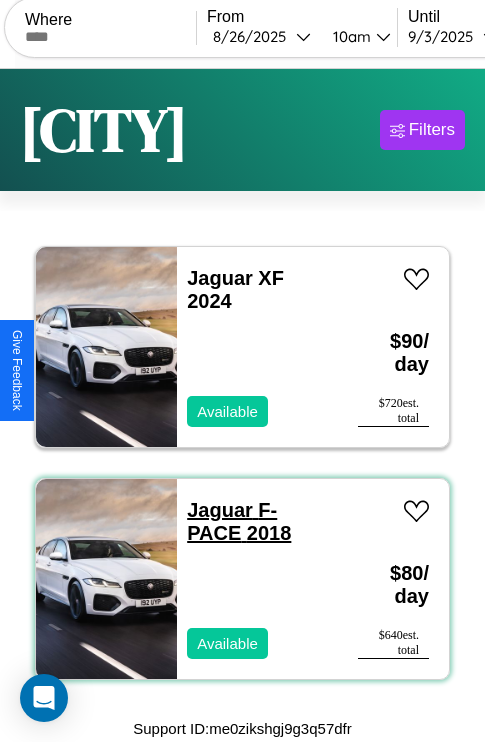 click on "Jaguar   F-PACE   2018" at bounding box center (239, 521) 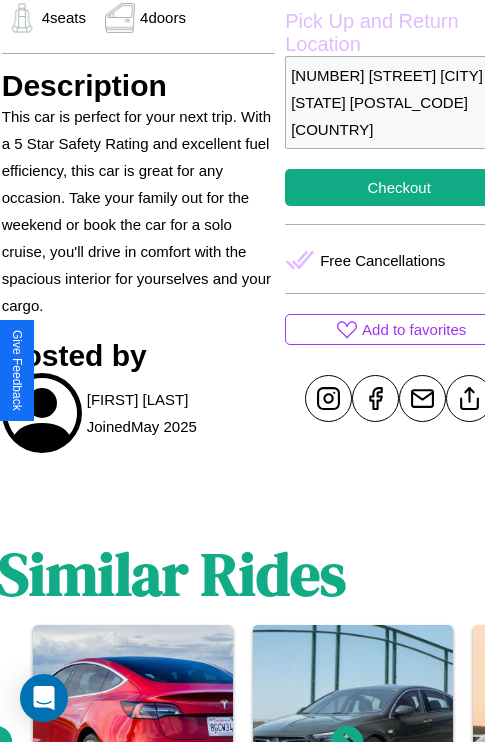 scroll, scrollTop: 710, scrollLeft: 71, axis: both 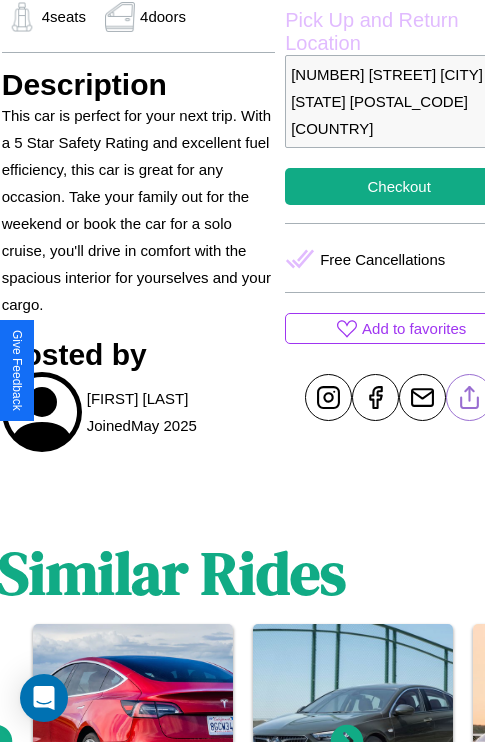 click 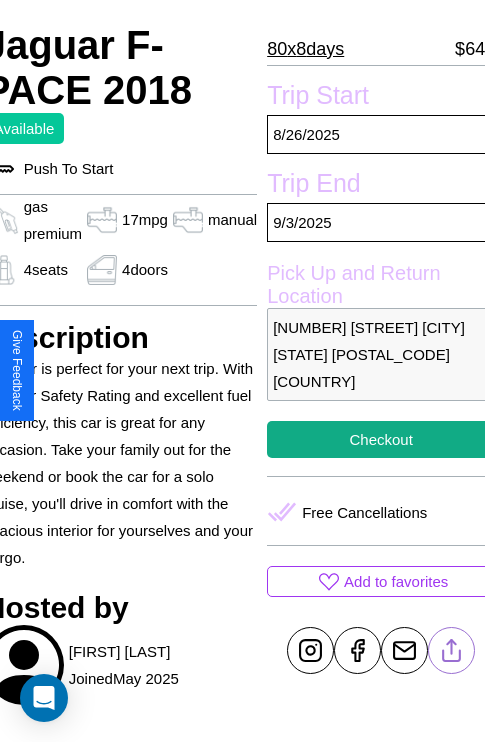 scroll, scrollTop: 427, scrollLeft: 91, axis: both 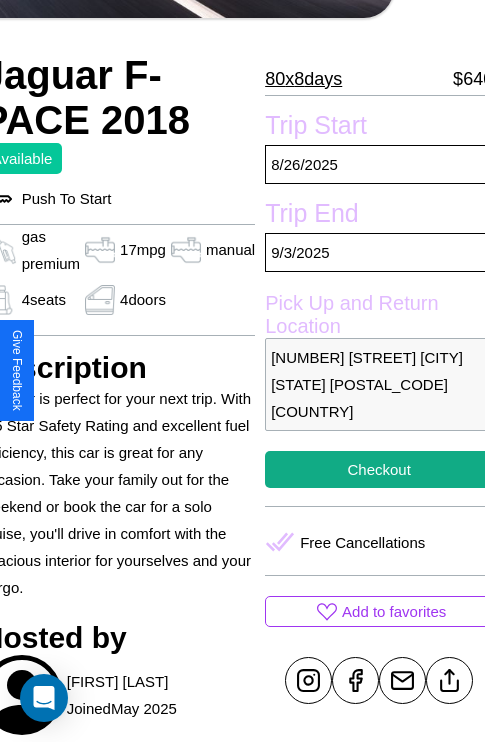 click on "1522 Union Street  Sydney New South Wales 52093 Australia" at bounding box center [379, 384] 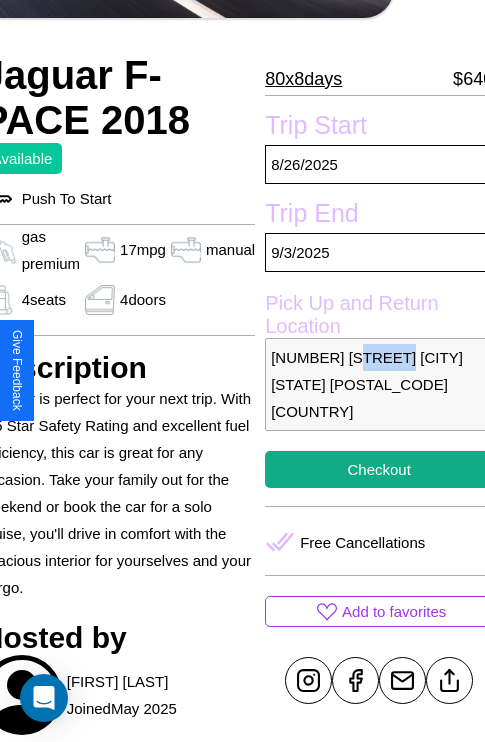 click on "1522 Union Street  Sydney New South Wales 52093 Australia" at bounding box center (379, 384) 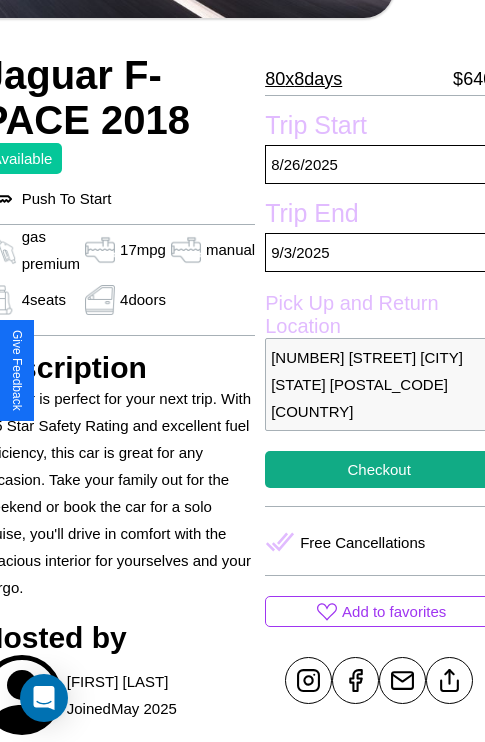 click on "1522 Union Street  Sydney New South Wales 52093 Australia" at bounding box center [379, 384] 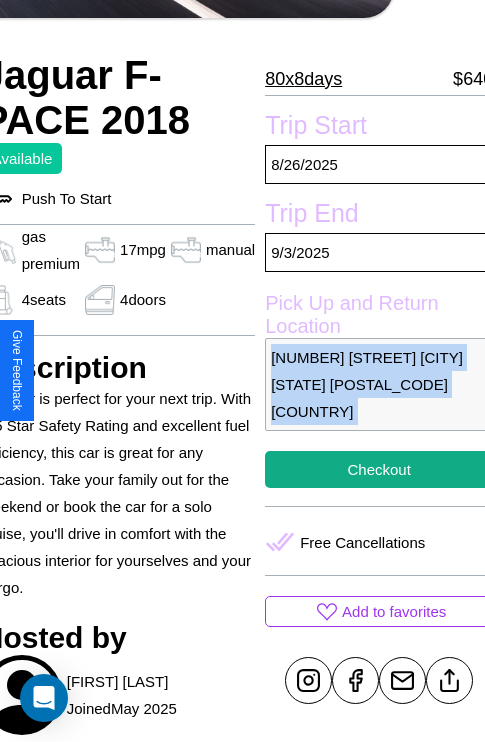 click on "1522 Union Street  Sydney New South Wales 52093 Australia" at bounding box center [379, 384] 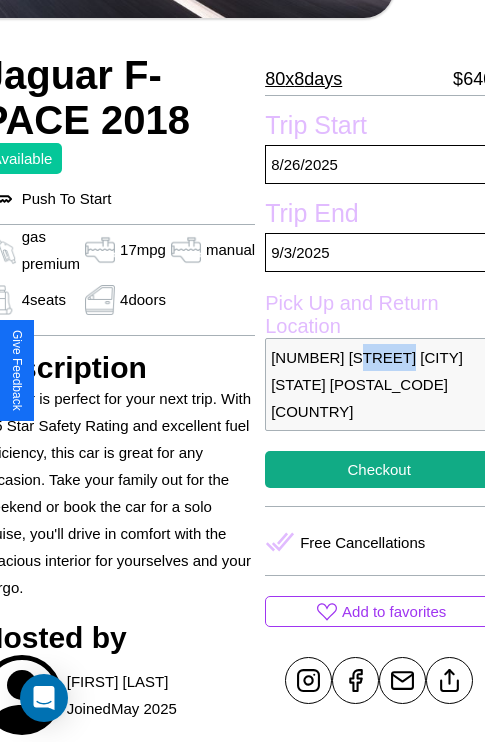 click on "1522 Union Street  Sydney New South Wales 52093 Australia" at bounding box center [379, 384] 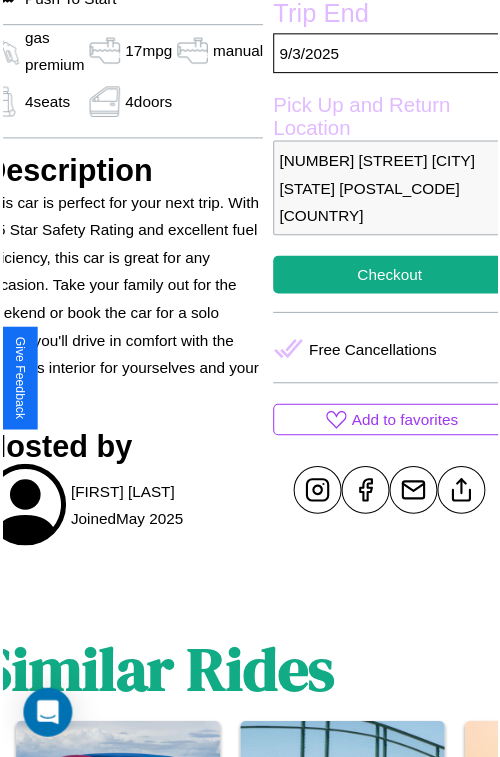 scroll, scrollTop: 641, scrollLeft: 91, axis: both 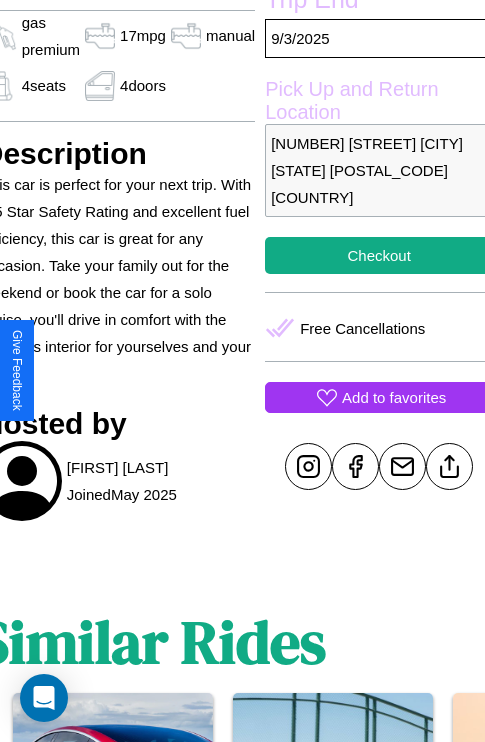 click on "Add to favorites" at bounding box center [394, 397] 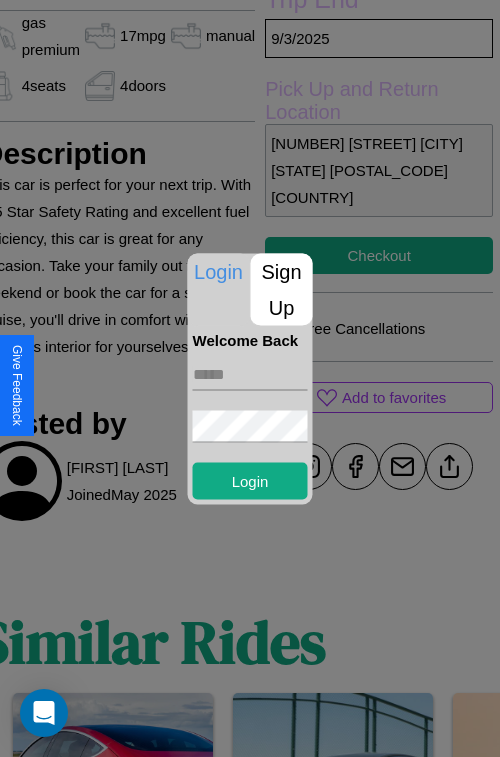 click on "Sign Up" at bounding box center (282, 289) 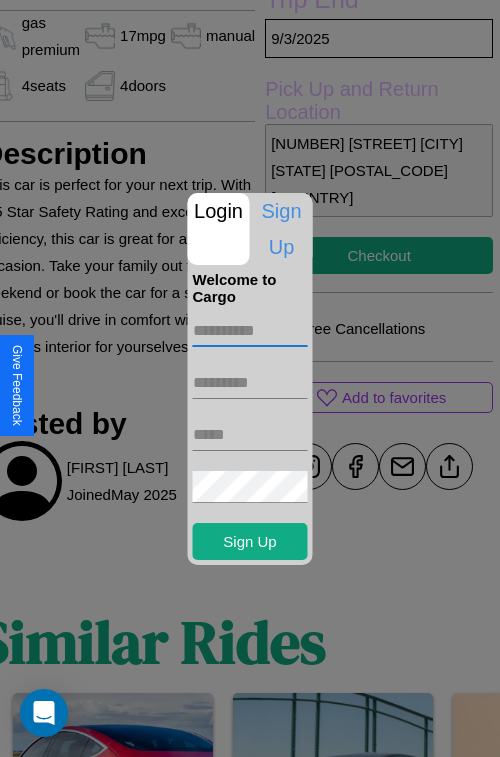 click at bounding box center (250, 331) 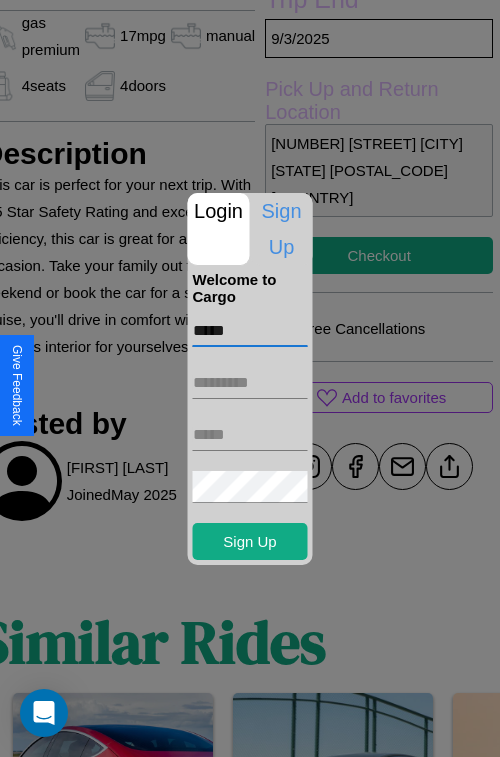 type on "*****" 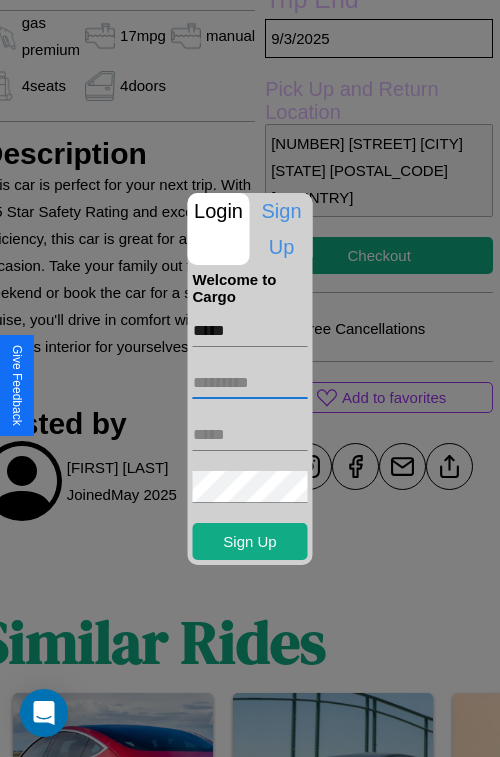 click at bounding box center [250, 383] 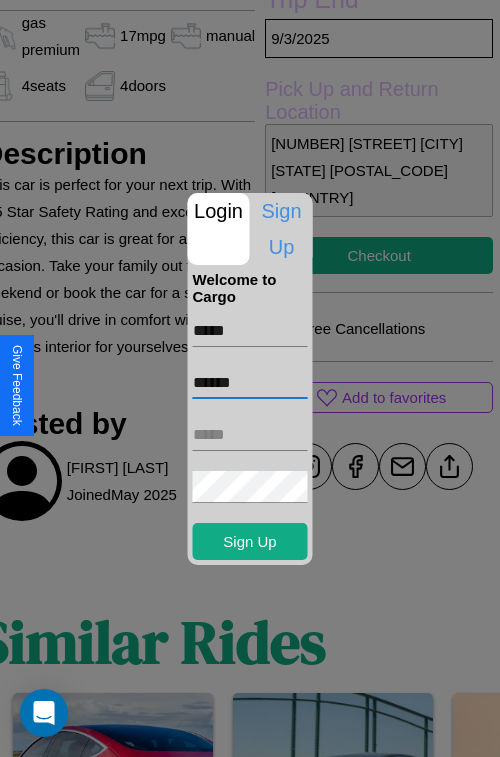 type on "******" 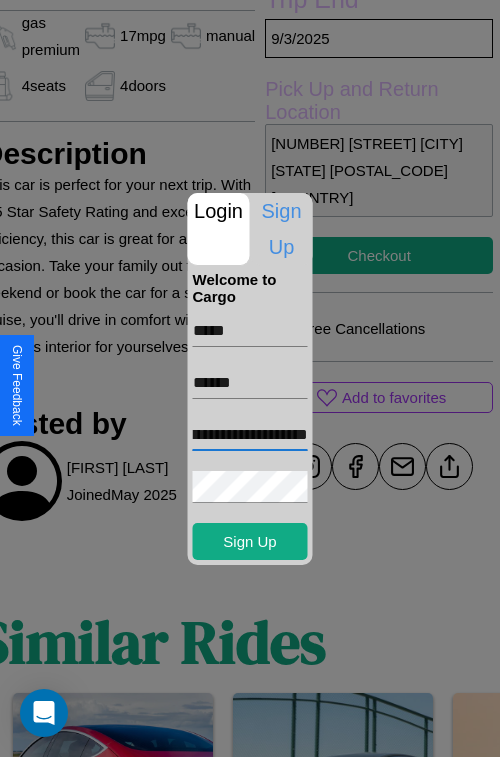 scroll, scrollTop: 0, scrollLeft: 70, axis: horizontal 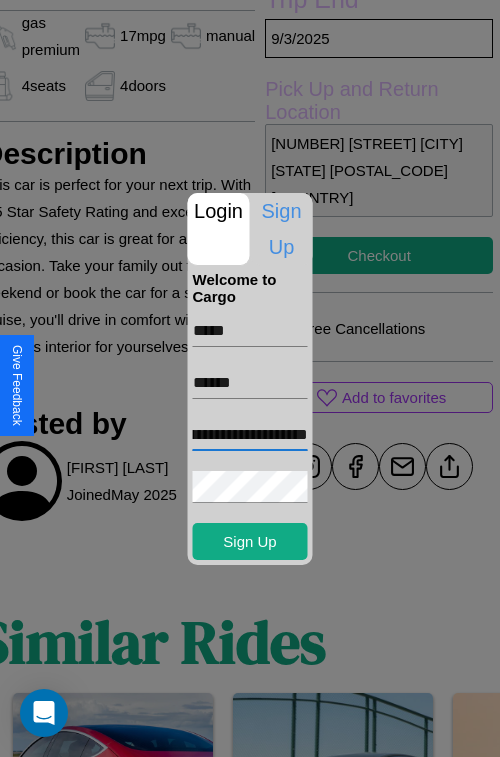 type on "**********" 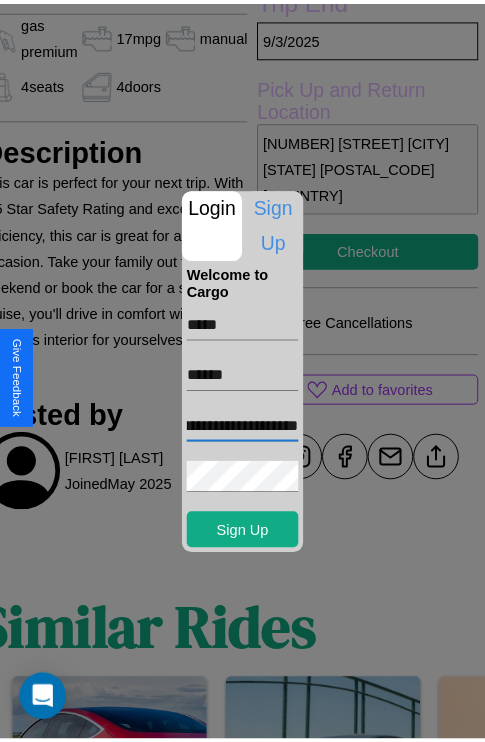 scroll, scrollTop: 0, scrollLeft: 0, axis: both 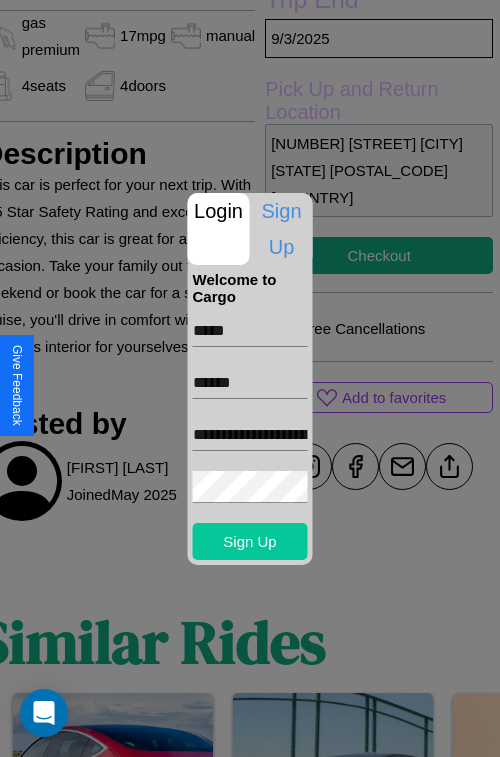 click on "Sign Up" at bounding box center [250, 541] 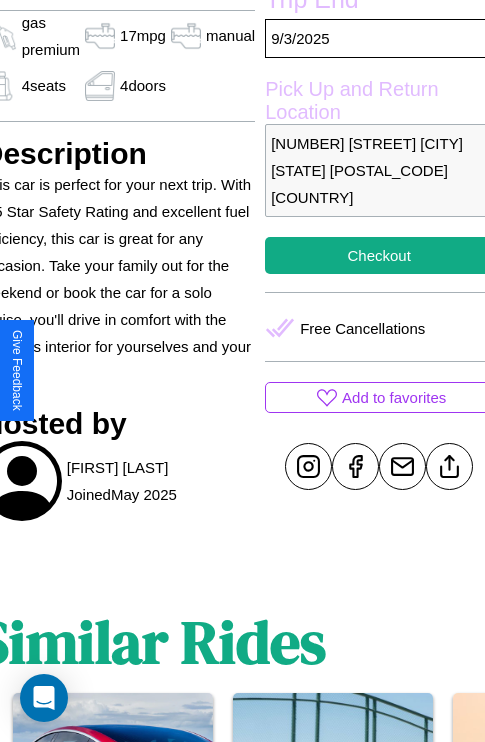 scroll, scrollTop: 499, scrollLeft: 91, axis: both 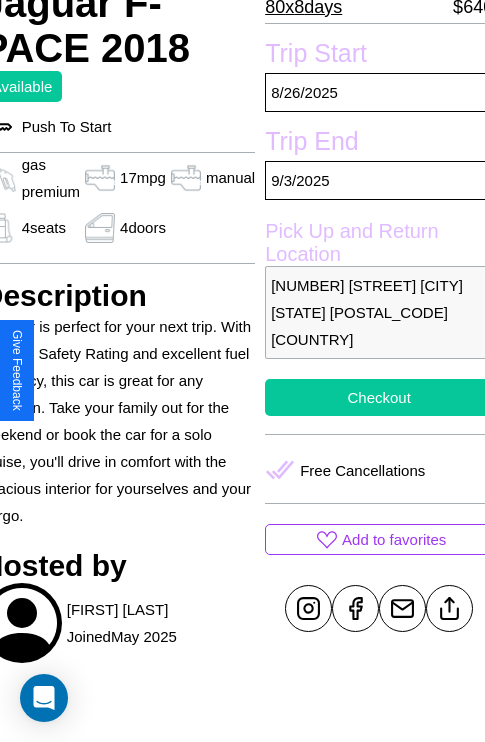 click on "Checkout" at bounding box center (379, 397) 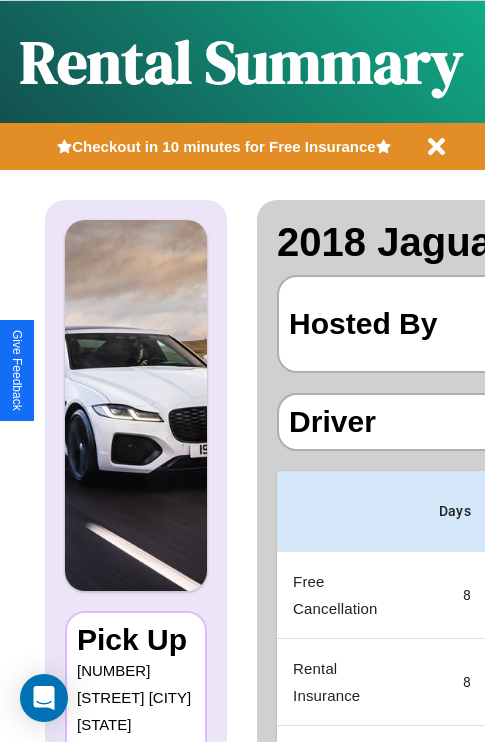 scroll, scrollTop: 0, scrollLeft: 378, axis: horizontal 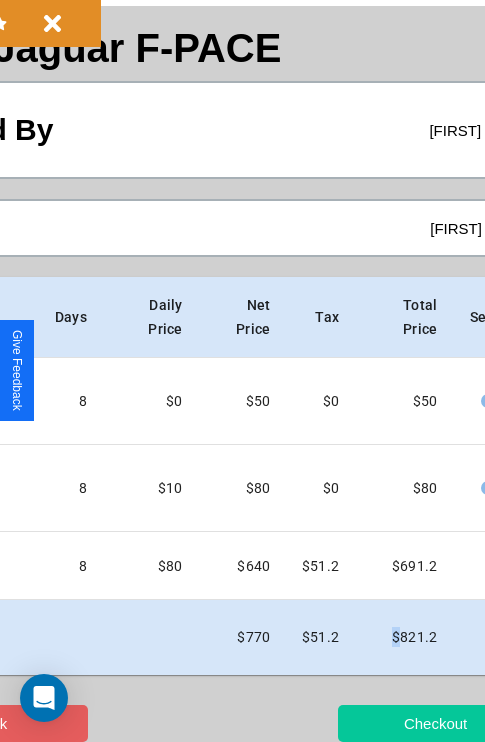 click on "Checkout" at bounding box center (435, 723) 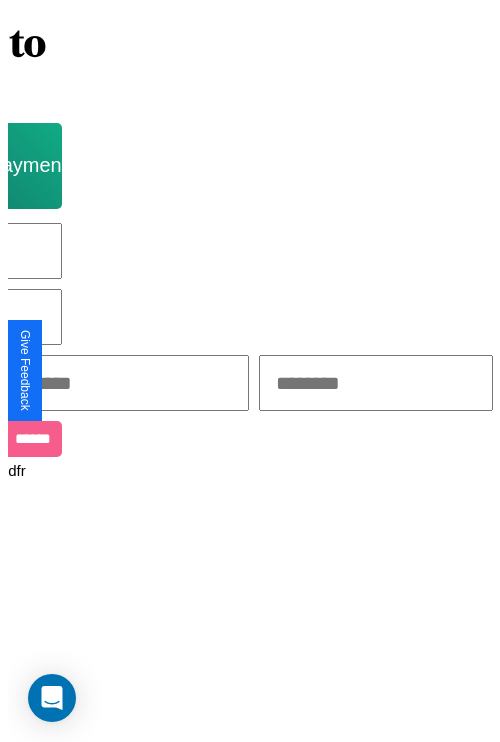 scroll, scrollTop: 0, scrollLeft: 0, axis: both 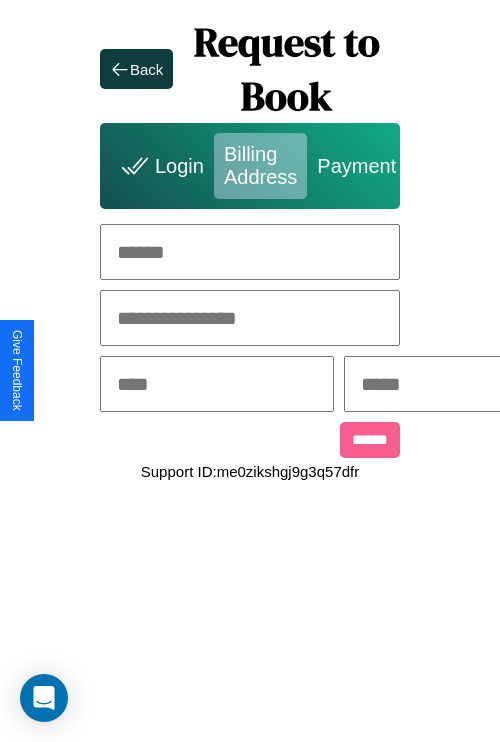 click at bounding box center (250, 252) 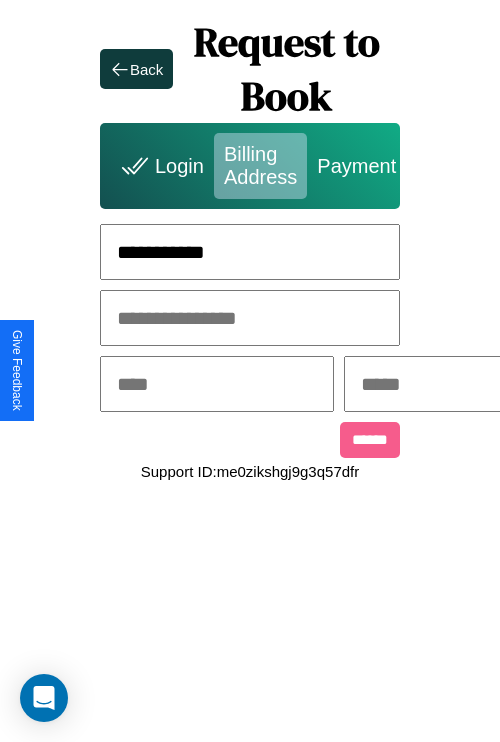 type on "**********" 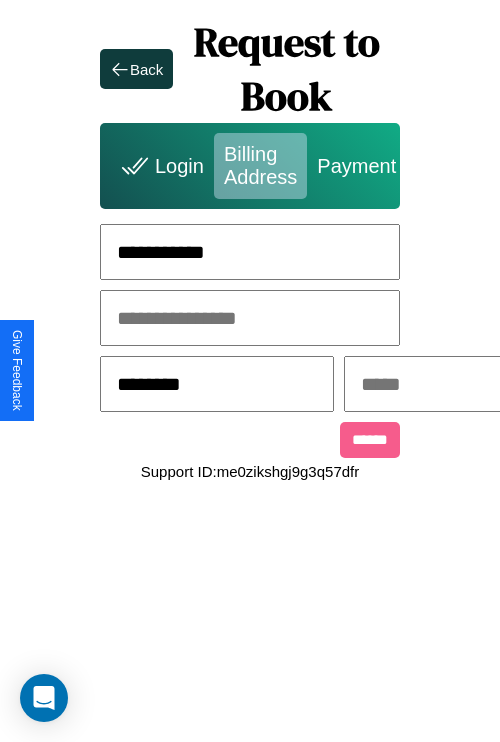 type on "********" 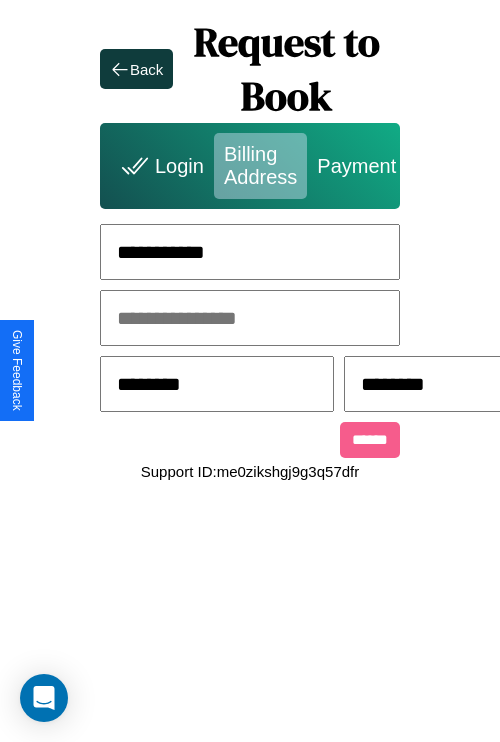 scroll, scrollTop: 0, scrollLeft: 517, axis: horizontal 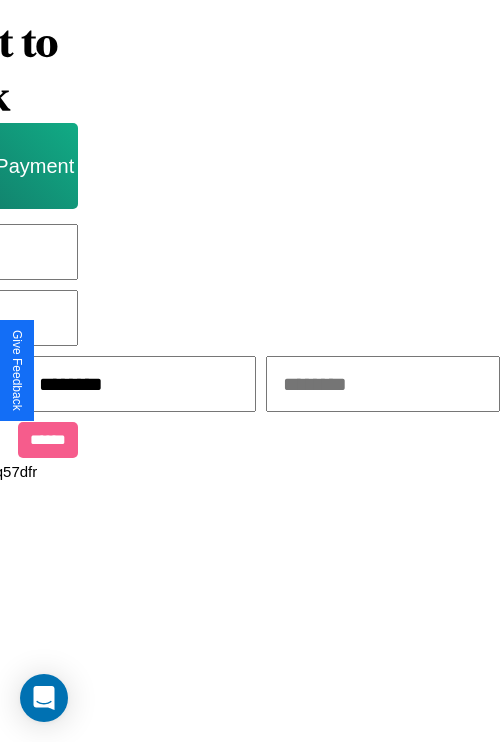type on "********" 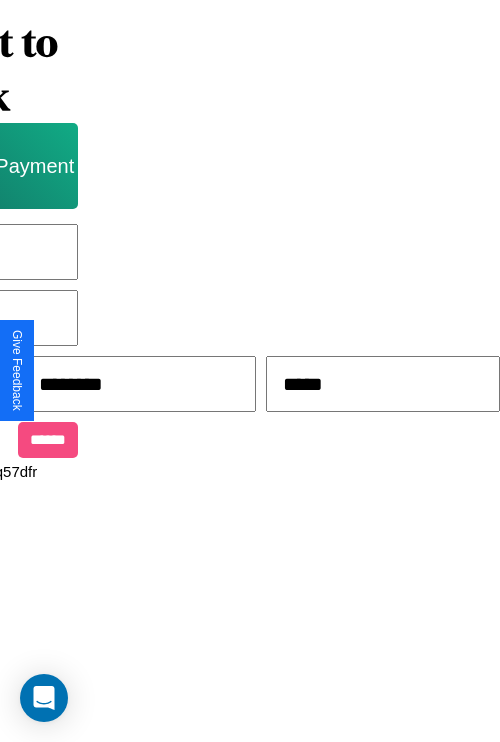 type on "*****" 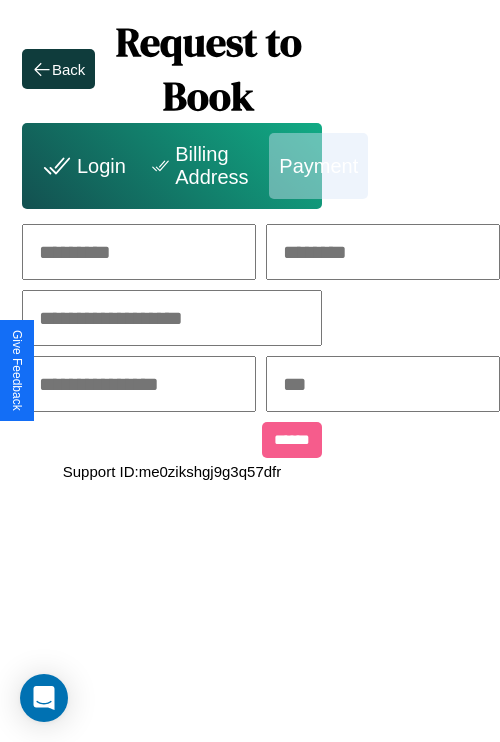 scroll, scrollTop: 0, scrollLeft: 208, axis: horizontal 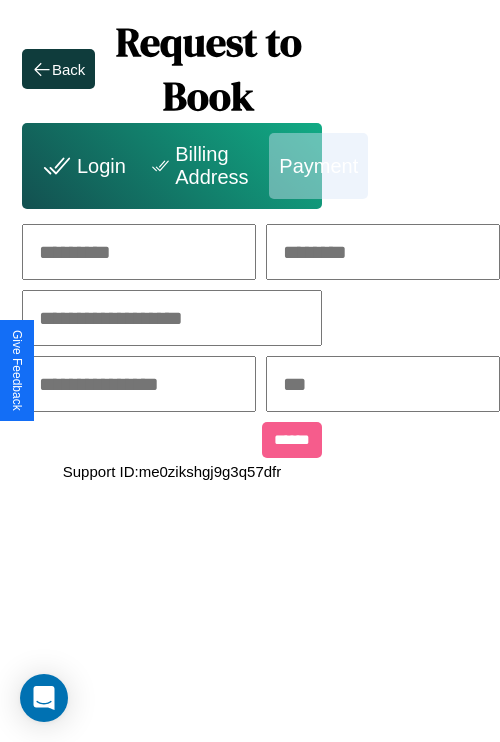 click at bounding box center [139, 252] 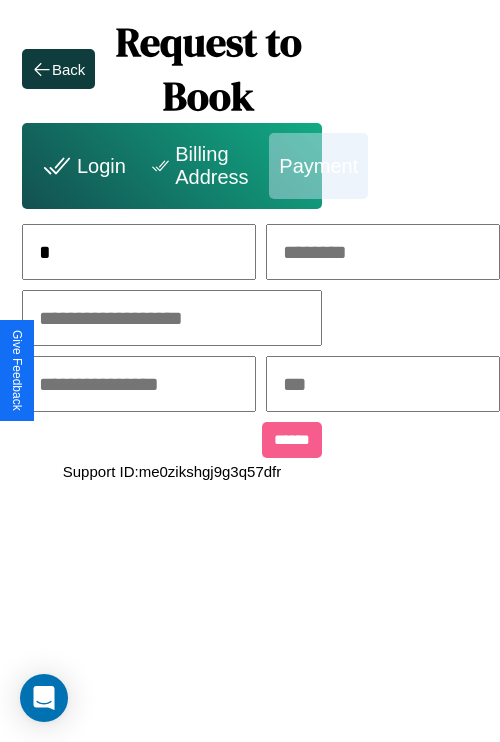 scroll, scrollTop: 0, scrollLeft: 129, axis: horizontal 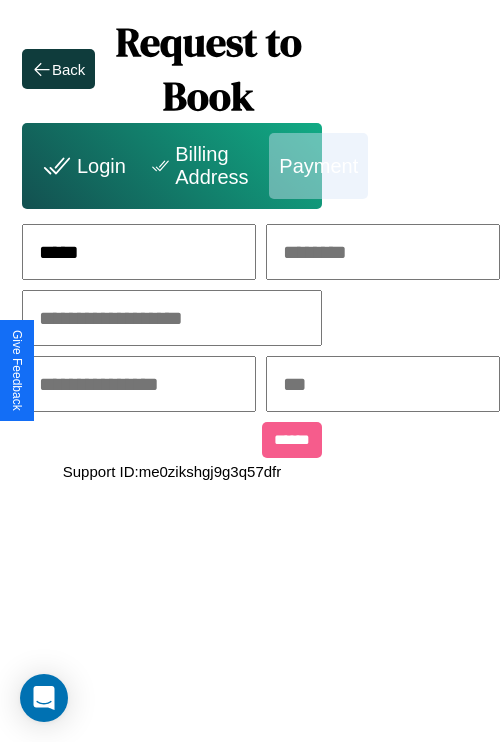type on "*****" 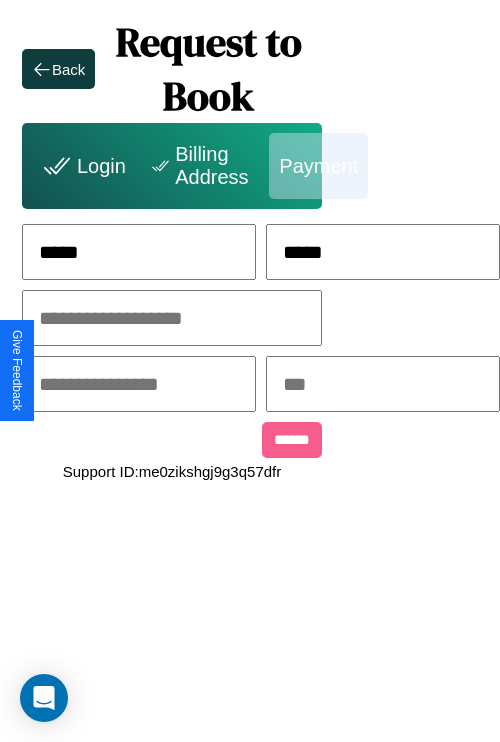 type on "*****" 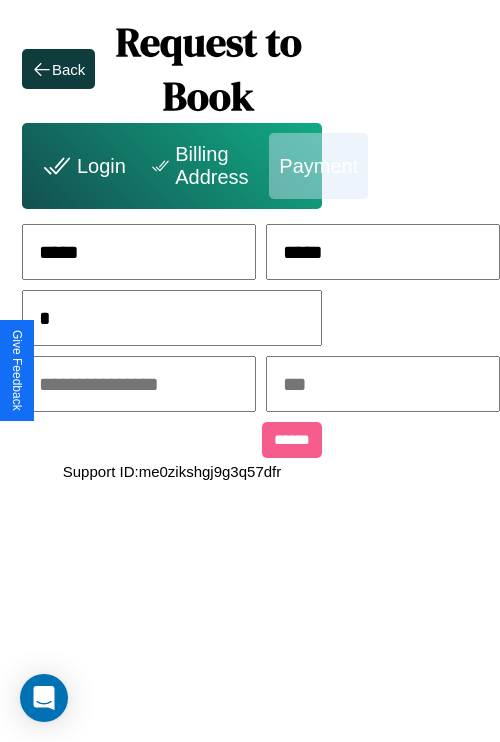 scroll, scrollTop: 0, scrollLeft: 128, axis: horizontal 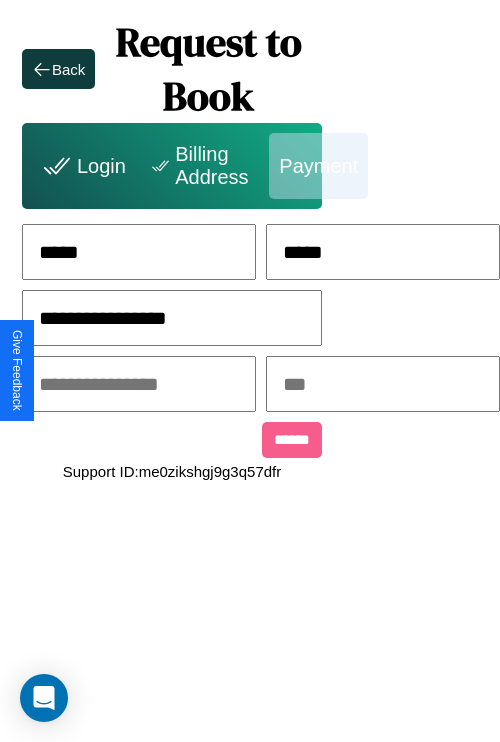 type on "**********" 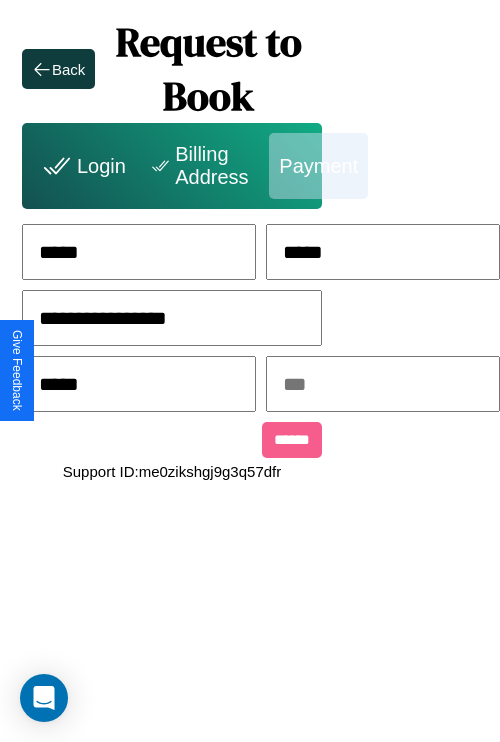 type on "*****" 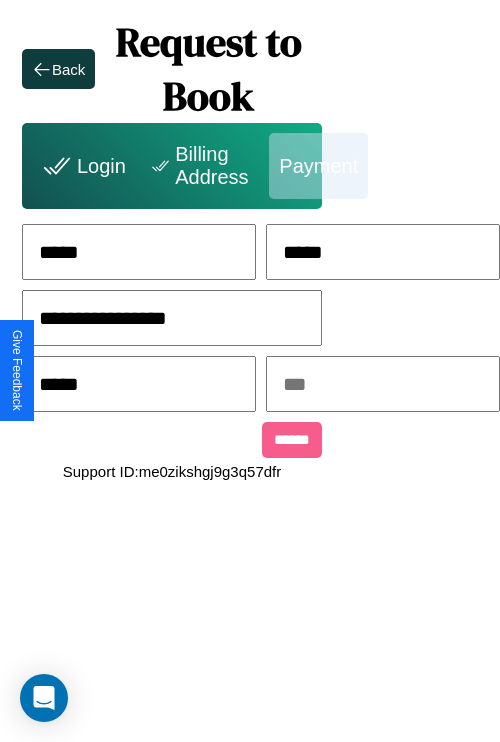 click at bounding box center (383, 384) 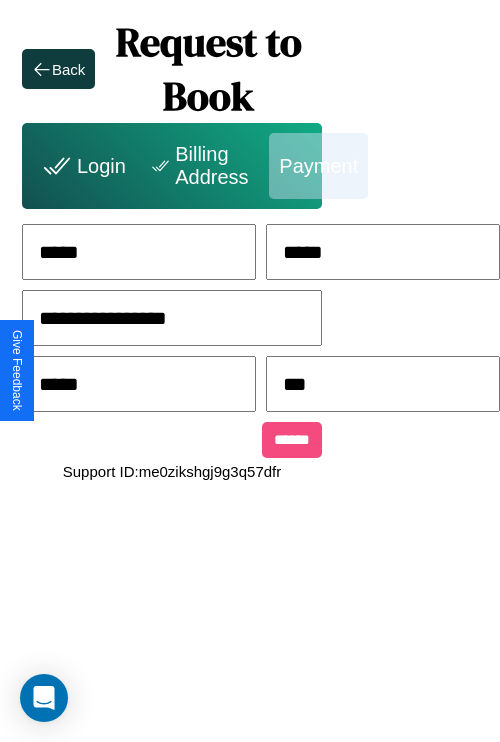 type on "***" 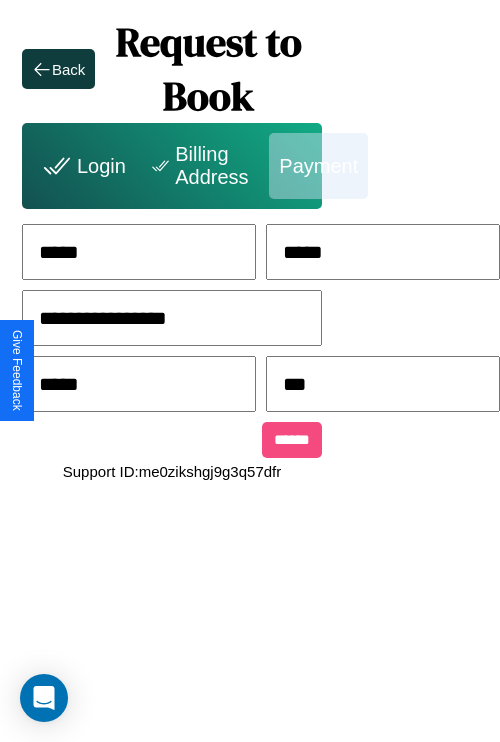 click on "******" at bounding box center [292, 440] 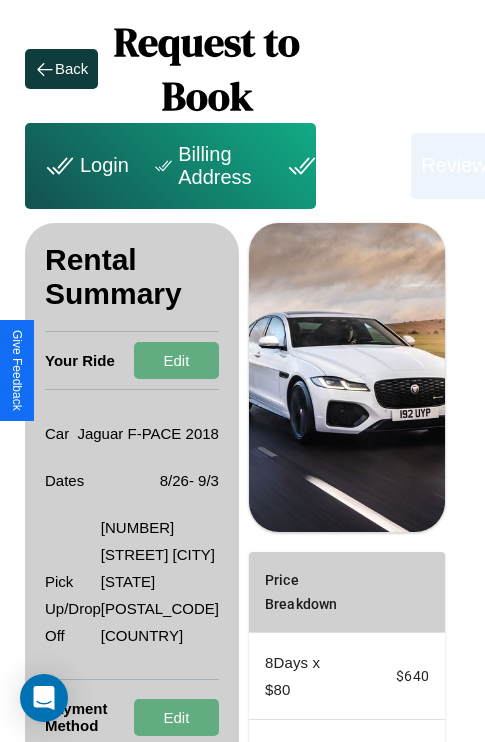 scroll, scrollTop: 382, scrollLeft: 72, axis: both 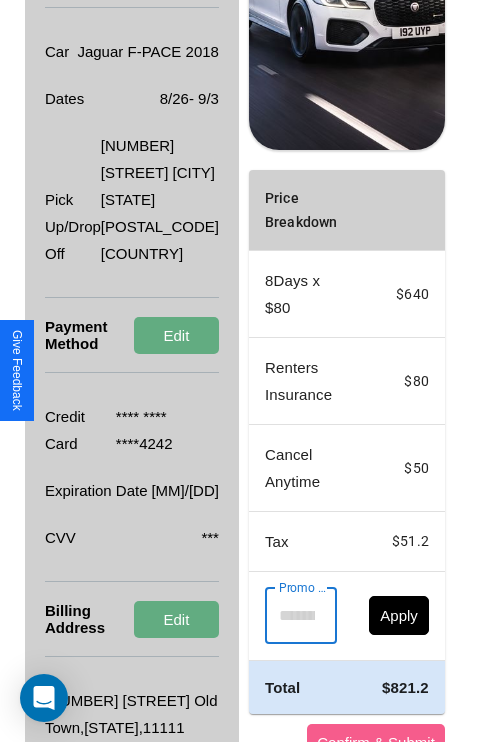 click on "Promo Code" at bounding box center [290, 616] 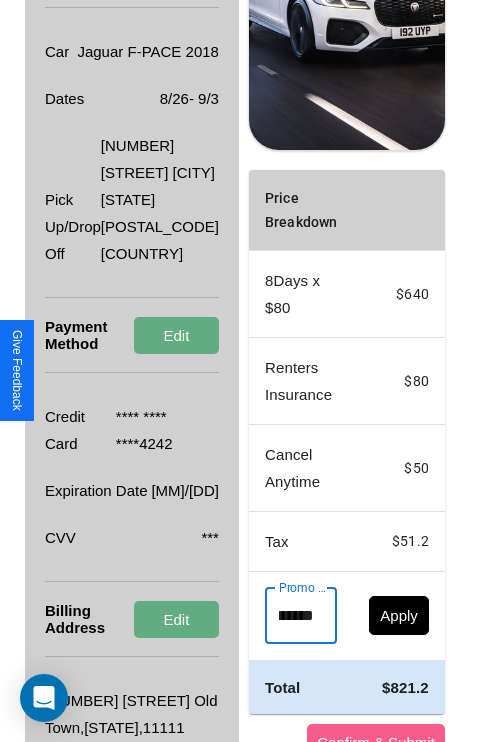 scroll, scrollTop: 0, scrollLeft: 96, axis: horizontal 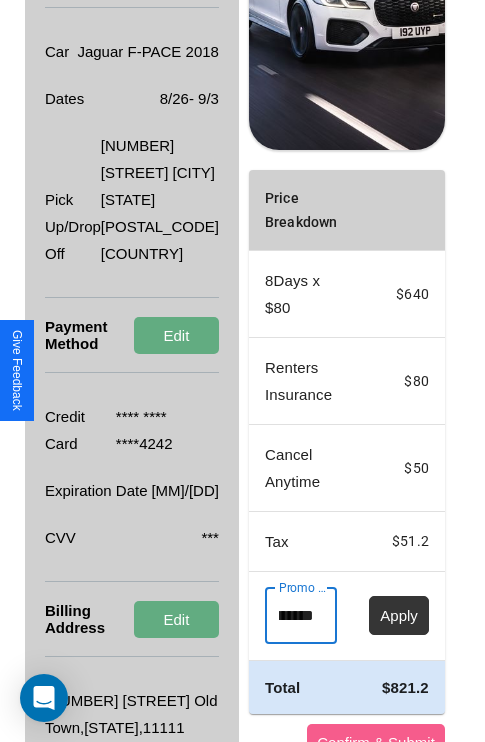 type on "**********" 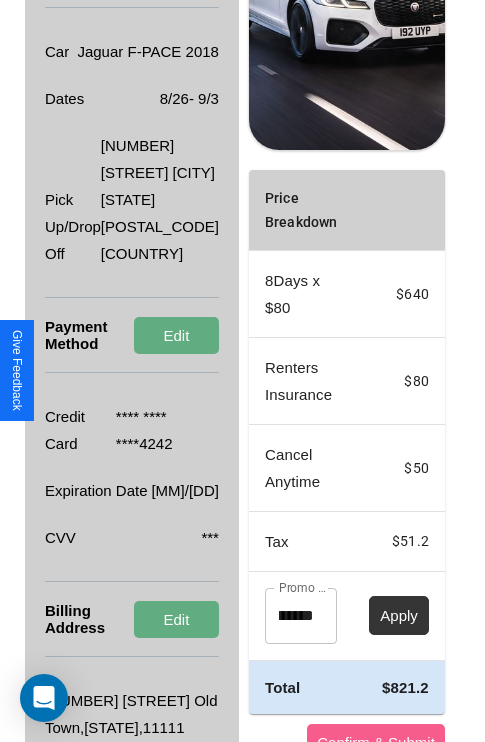 scroll, scrollTop: 0, scrollLeft: 0, axis: both 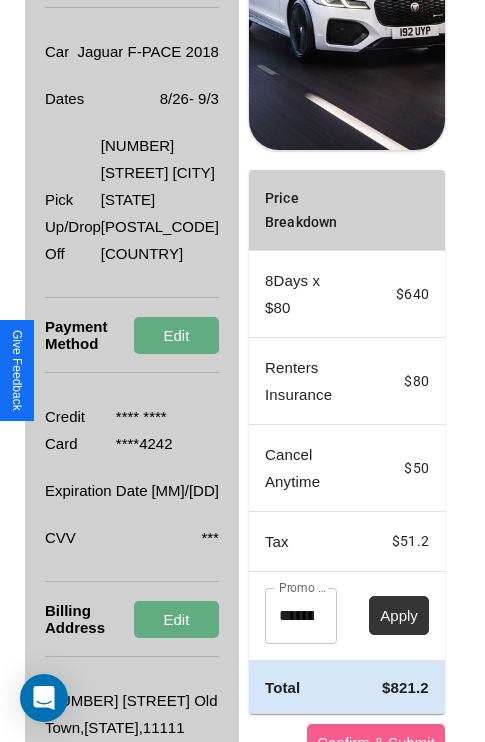 click on "Apply" at bounding box center (399, 615) 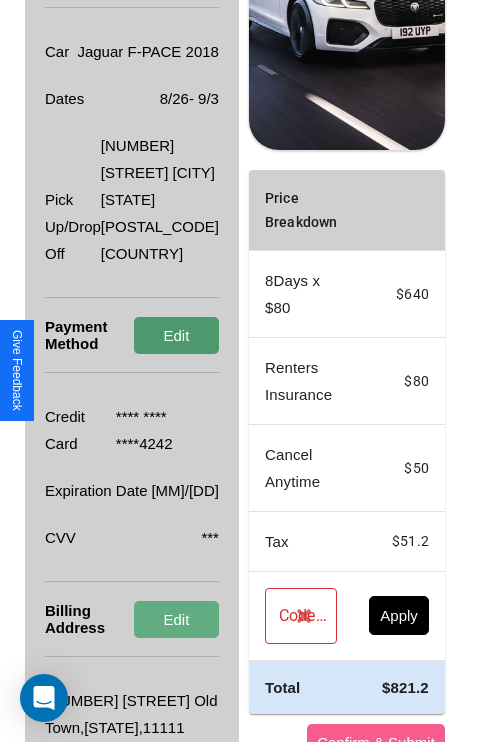 click on "Edit" at bounding box center (176, 335) 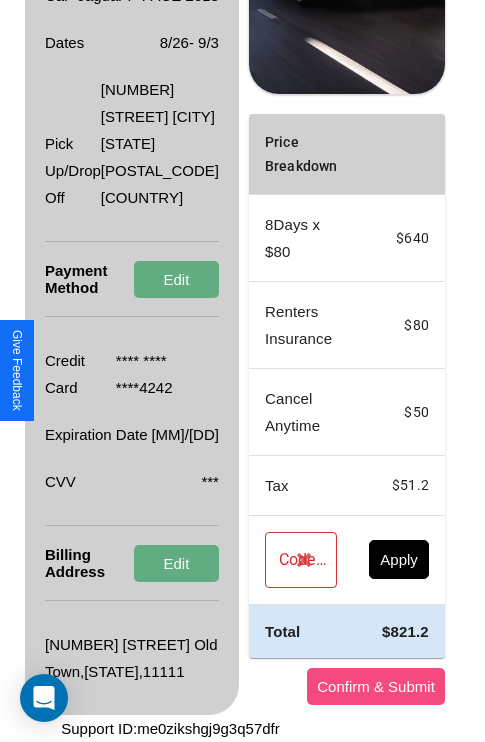 click on "Confirm & Submit" at bounding box center [376, 686] 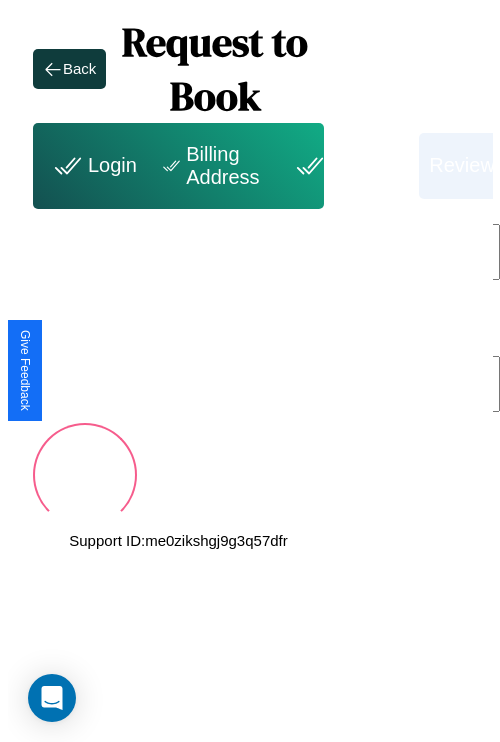 scroll, scrollTop: 0, scrollLeft: 72, axis: horizontal 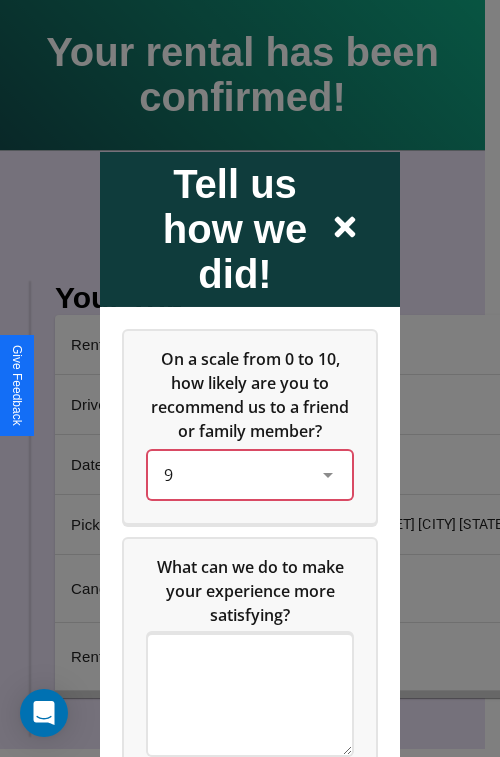 click on "9" at bounding box center [234, 474] 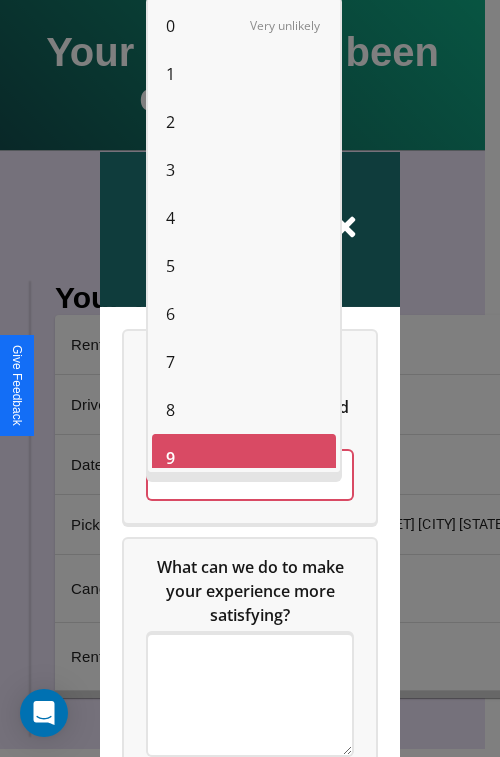 scroll, scrollTop: 14, scrollLeft: 0, axis: vertical 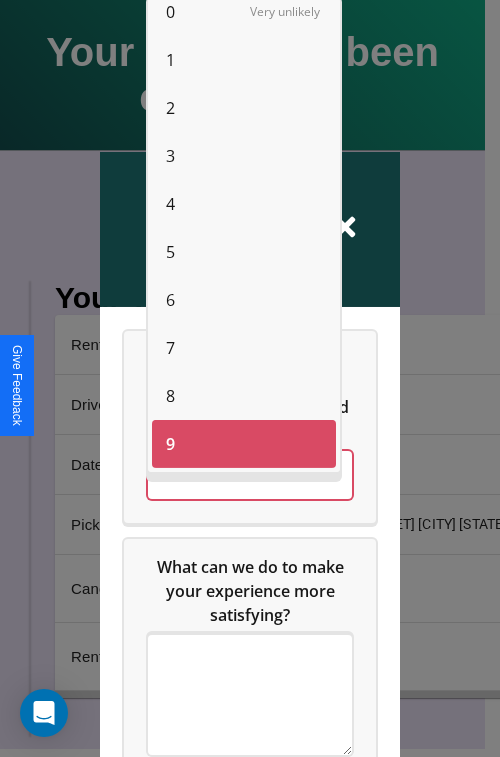 click on "7" at bounding box center (170, 348) 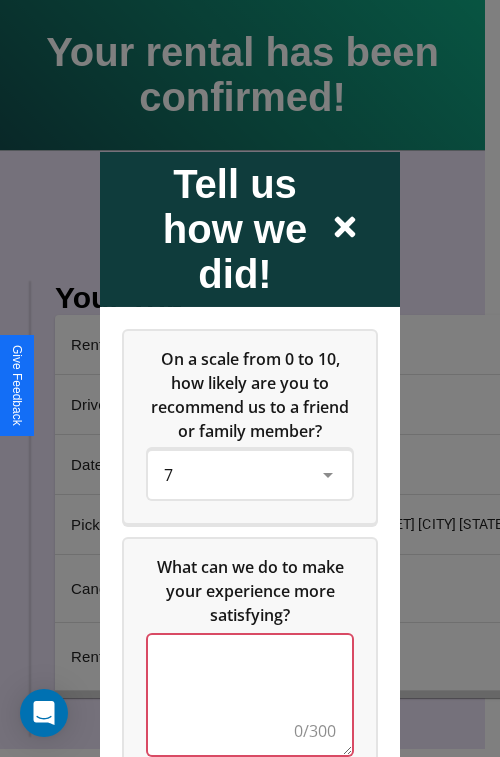 click at bounding box center [250, 694] 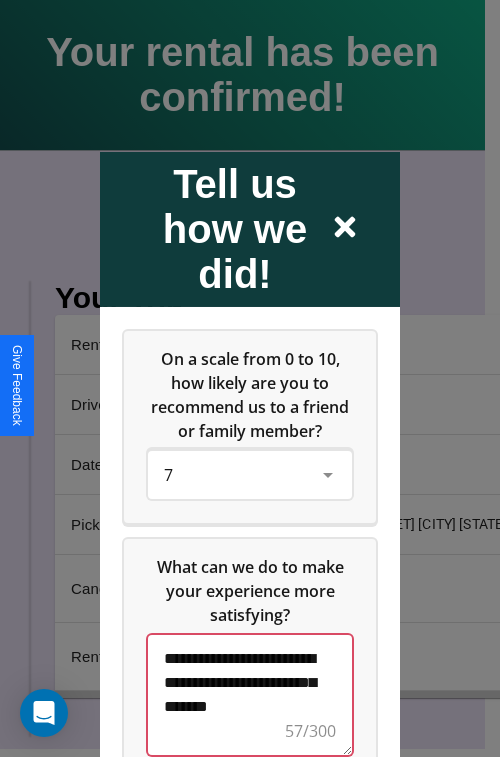 scroll, scrollTop: 5, scrollLeft: 0, axis: vertical 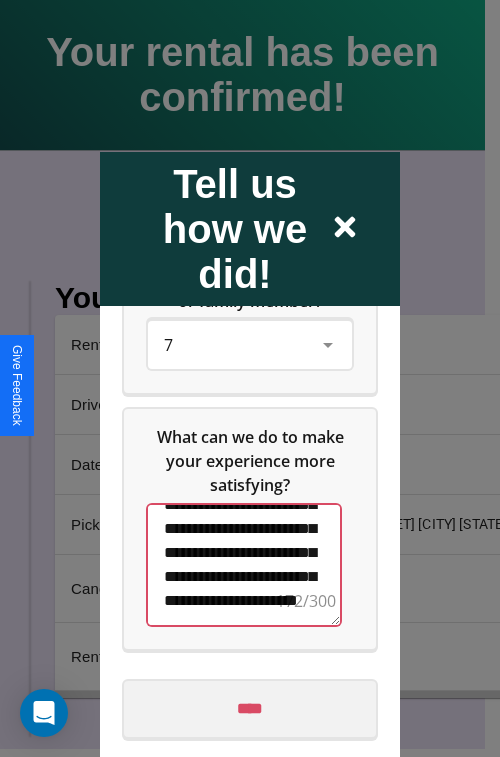 type on "**********" 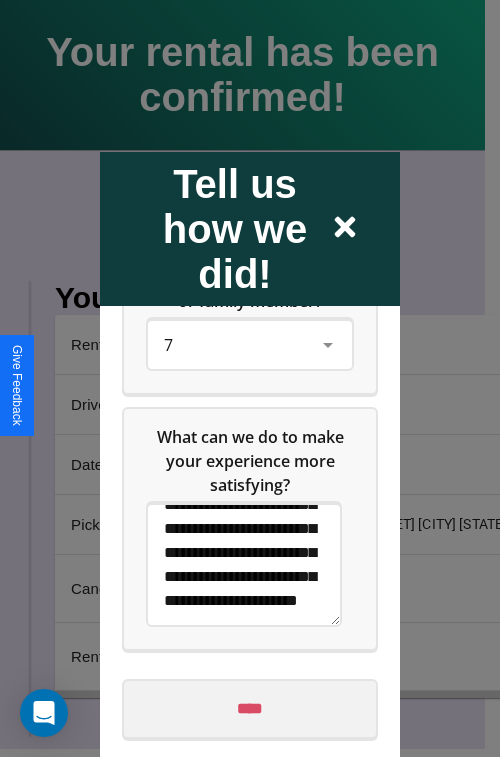click on "****" at bounding box center (250, 708) 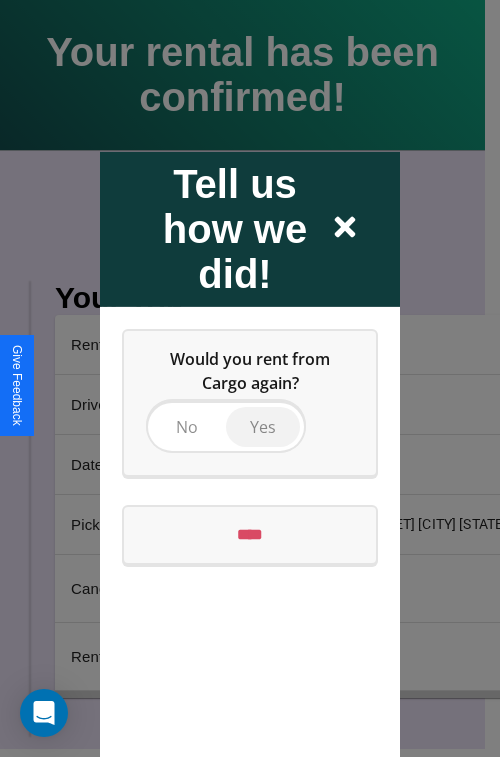 click on "Yes" at bounding box center (263, 426) 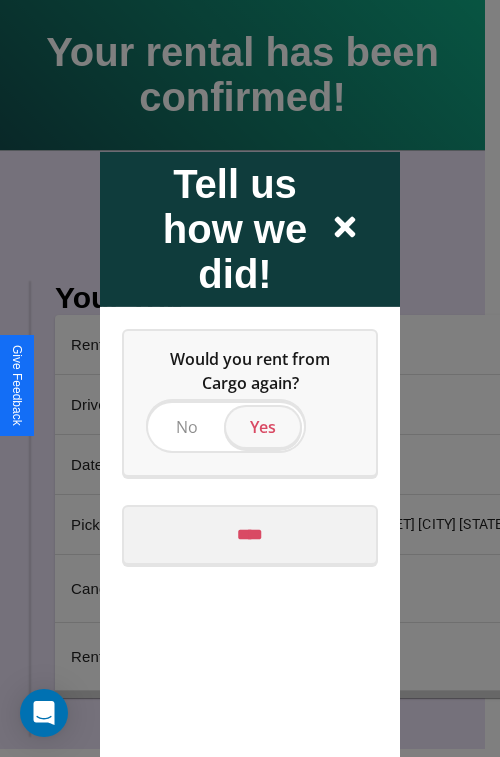 click on "****" at bounding box center [250, 534] 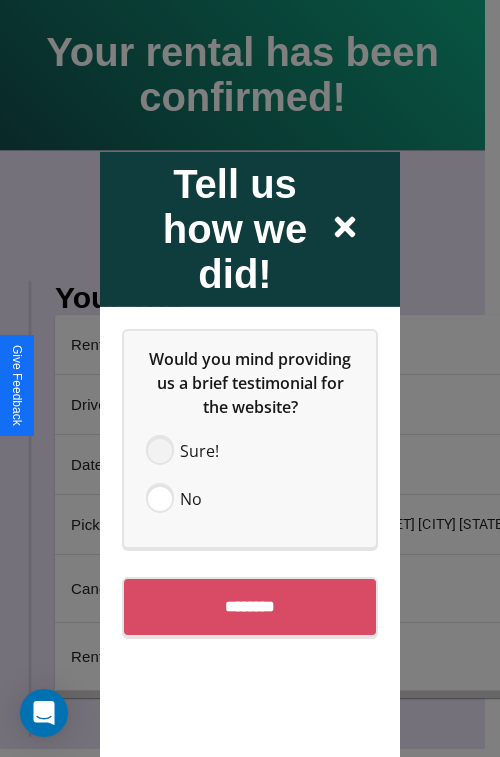 click at bounding box center [160, 450] 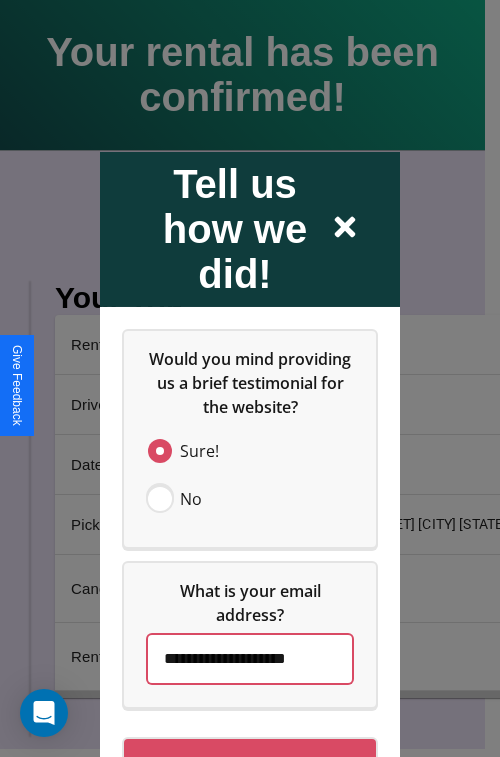 scroll, scrollTop: 0, scrollLeft: 13, axis: horizontal 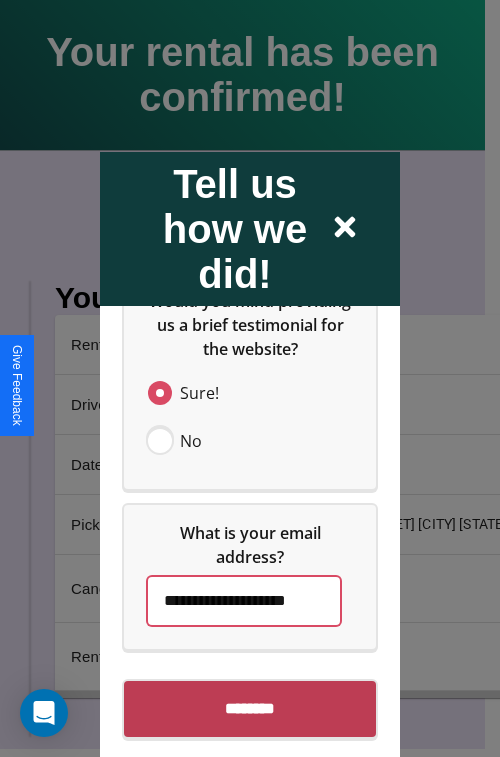 type on "**********" 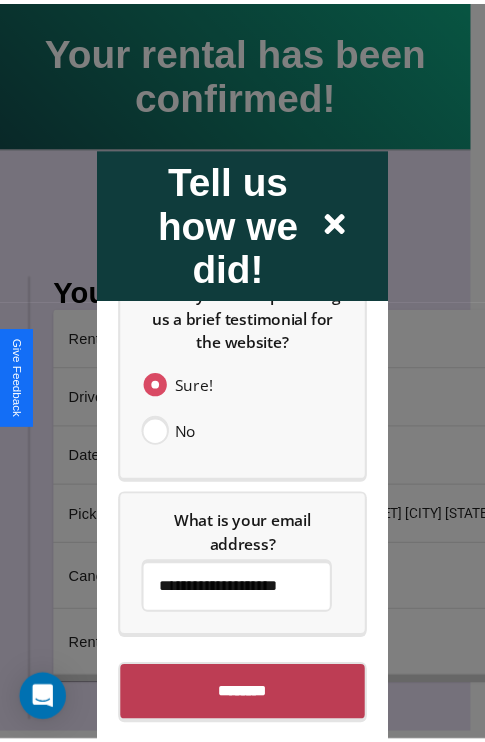 scroll, scrollTop: 0, scrollLeft: 0, axis: both 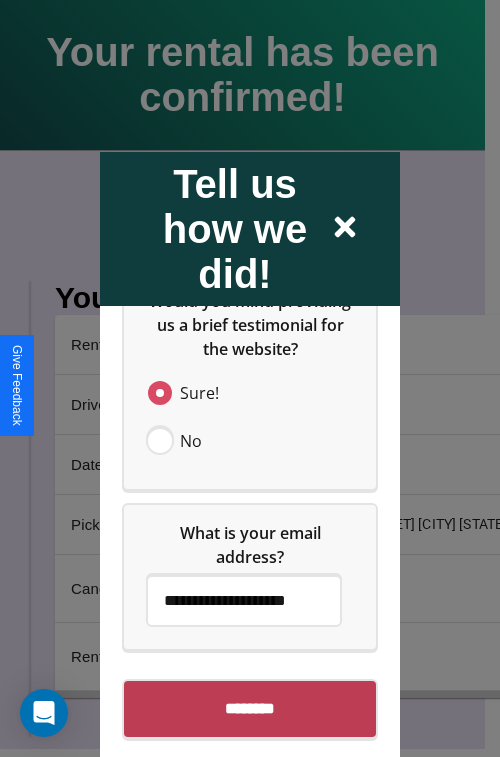 click on "********" at bounding box center (250, 708) 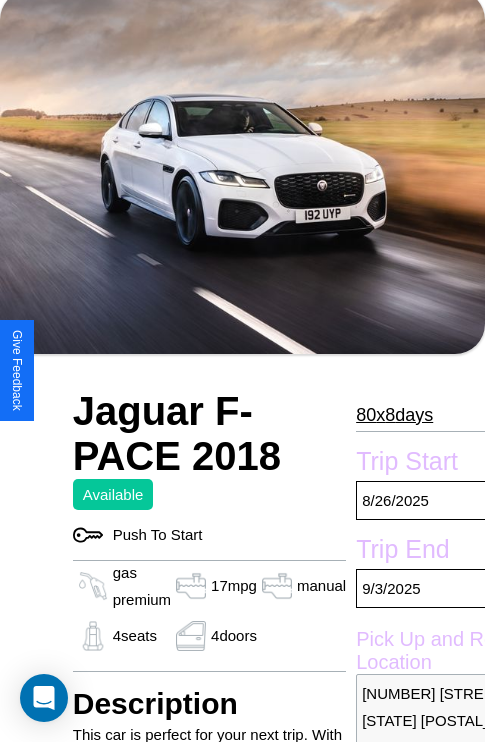 scroll, scrollTop: 135, scrollLeft: 0, axis: vertical 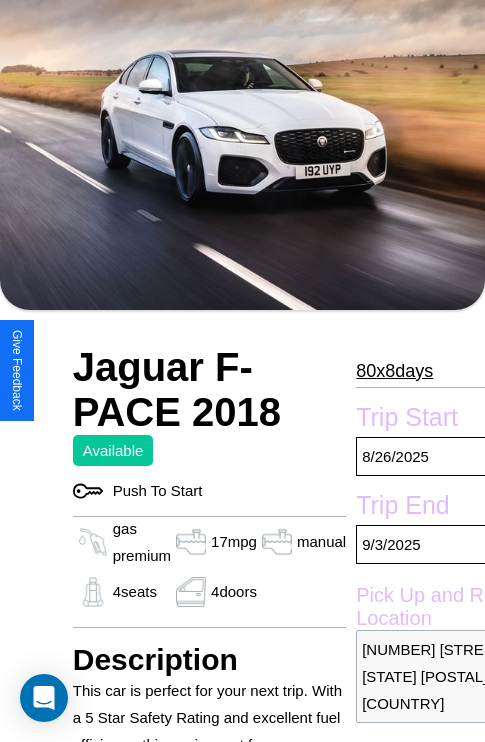 click on "80  x  8  days" at bounding box center (394, 371) 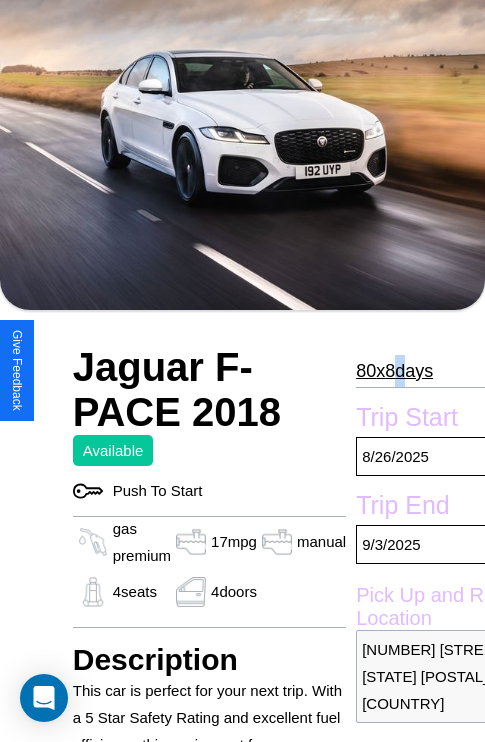 click on "80  x  8  days" at bounding box center (394, 371) 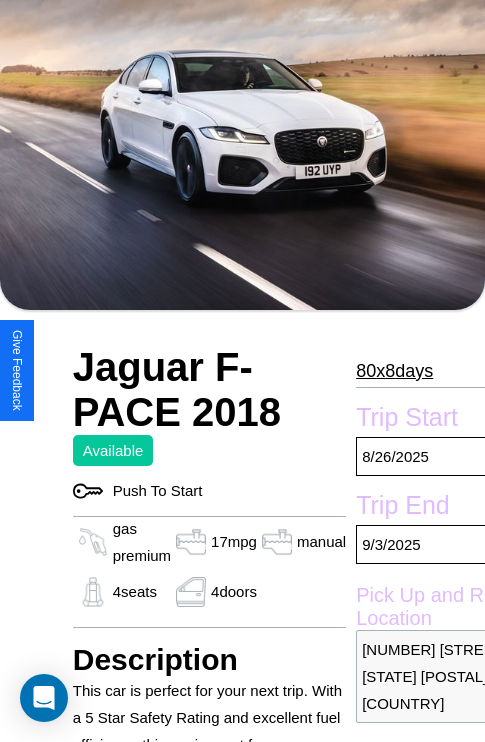 click on "80  x  8  days" at bounding box center (394, 371) 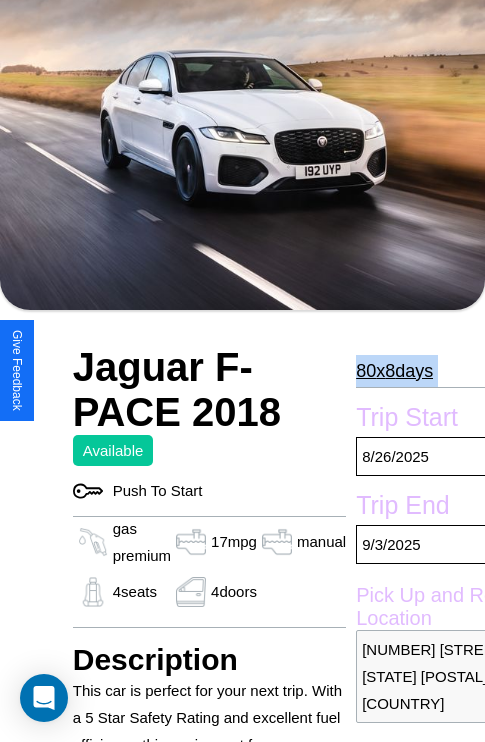 click on "80  x  8  days" at bounding box center [394, 371] 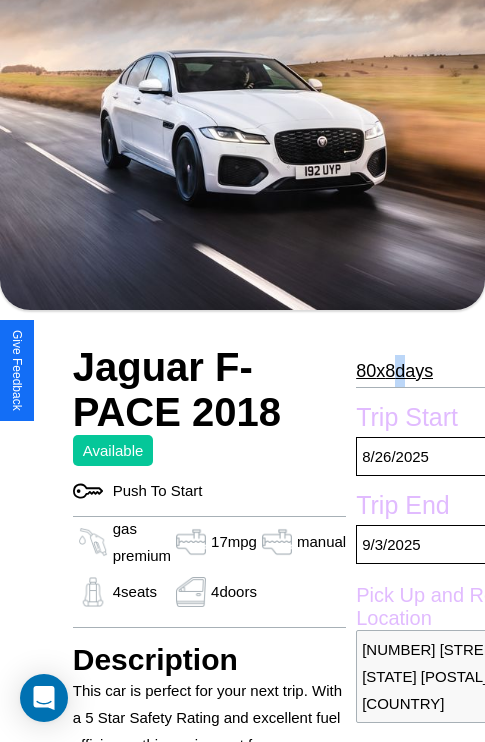 click on "80  x  8  days" at bounding box center (394, 371) 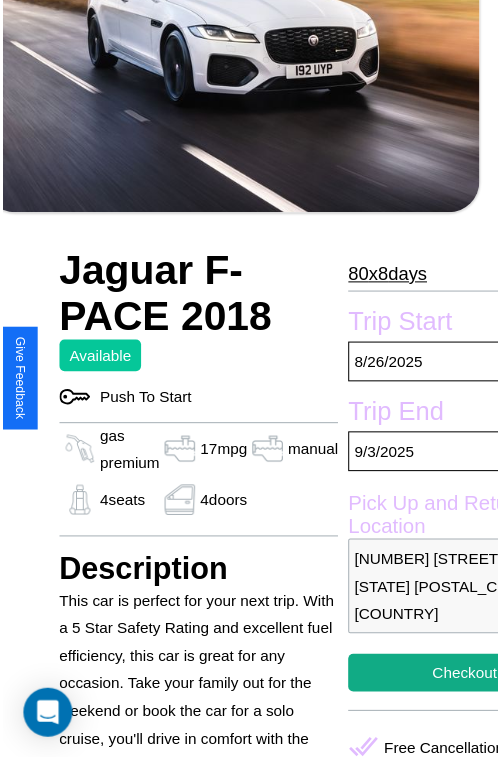 scroll, scrollTop: 641, scrollLeft: 91, axis: both 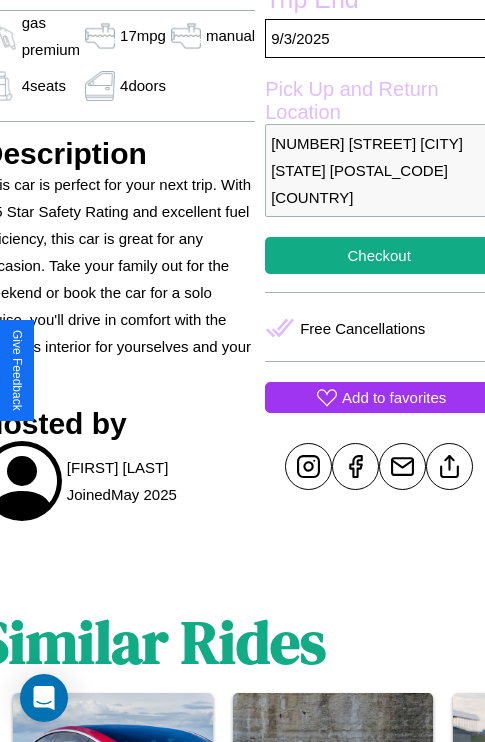 click on "Add to favorites" at bounding box center (394, 397) 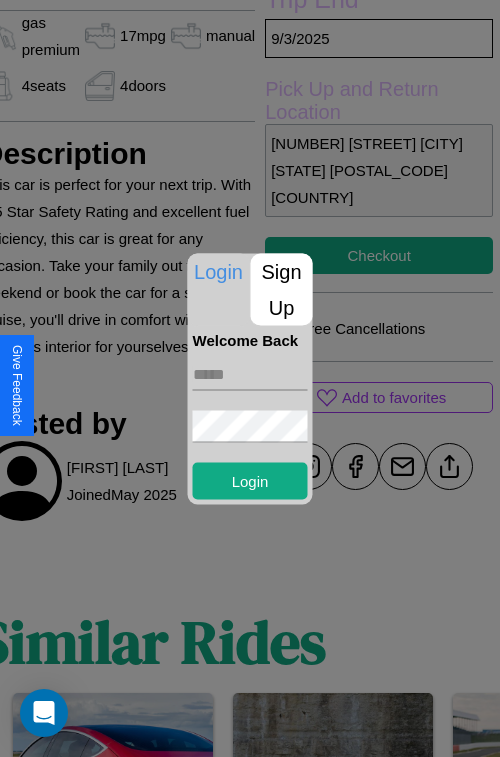 click at bounding box center [250, 374] 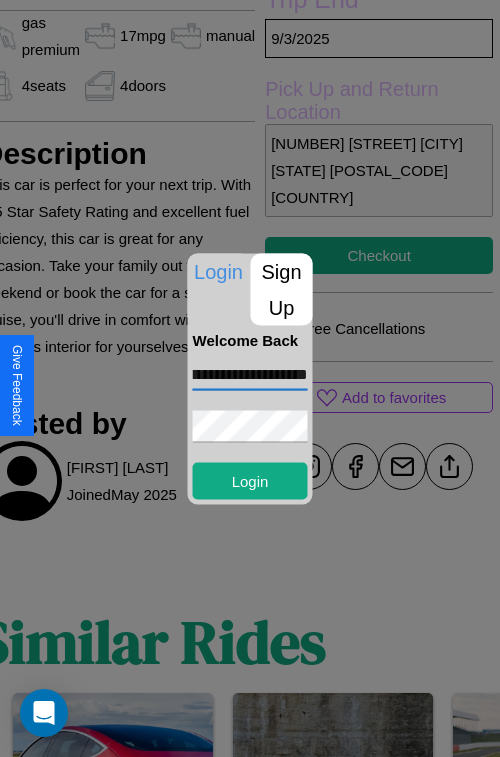scroll, scrollTop: 0, scrollLeft: 59, axis: horizontal 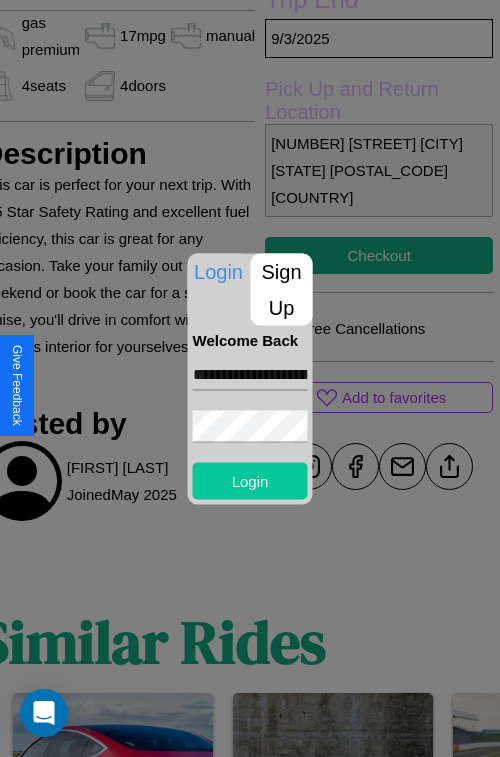 click on "Login" at bounding box center [250, 480] 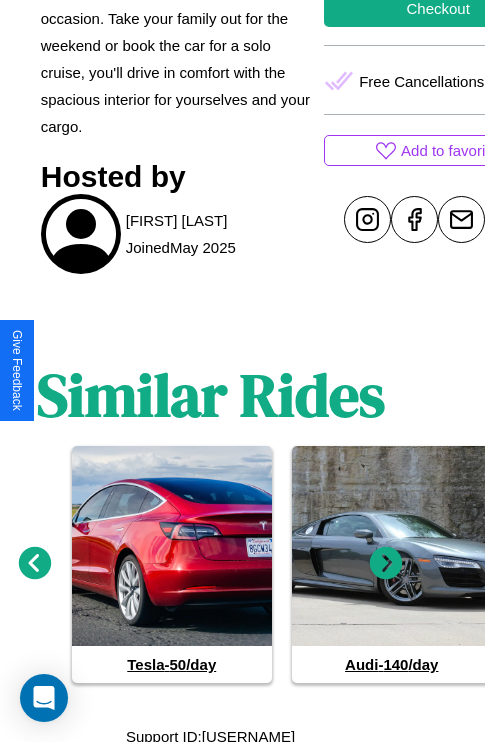 scroll, scrollTop: 896, scrollLeft: 30, axis: both 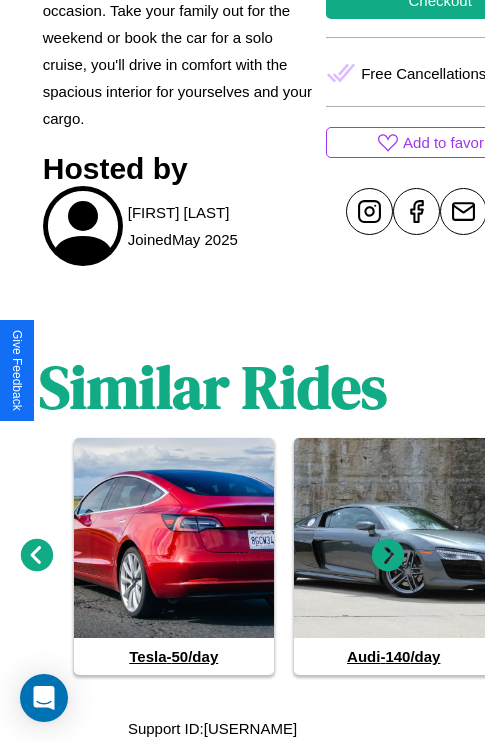 click 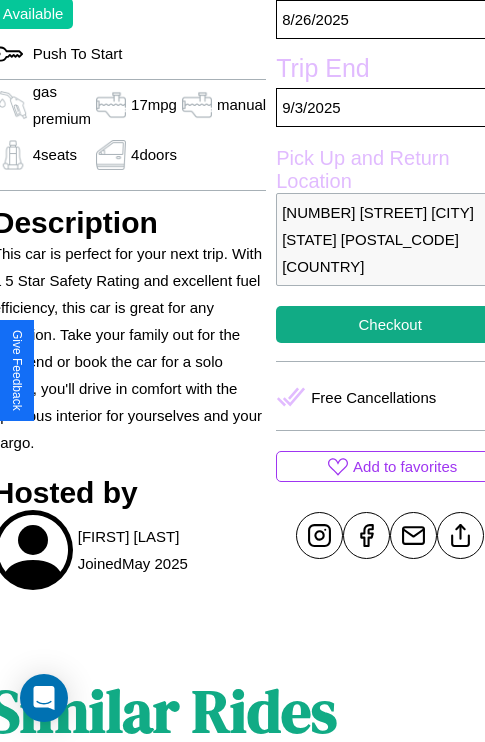 scroll, scrollTop: 499, scrollLeft: 91, axis: both 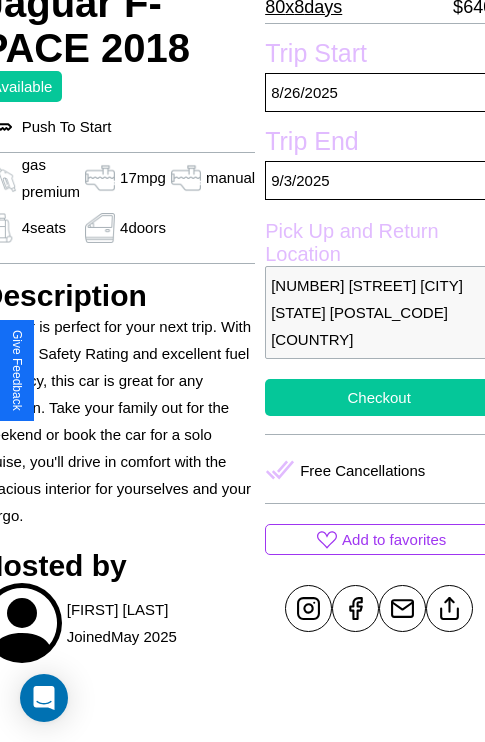 click on "Checkout" at bounding box center [379, 397] 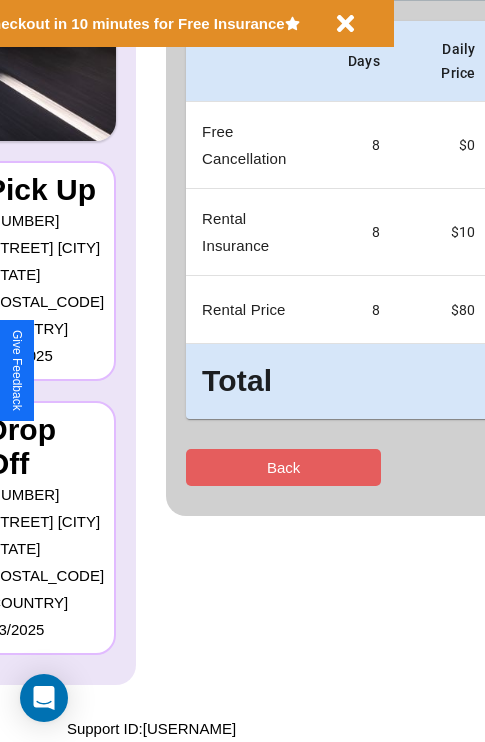 scroll, scrollTop: 0, scrollLeft: 0, axis: both 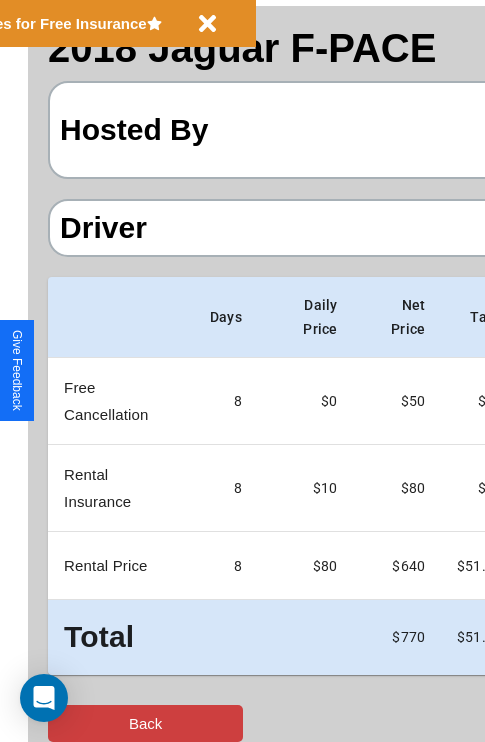 click on "Back" at bounding box center (145, 723) 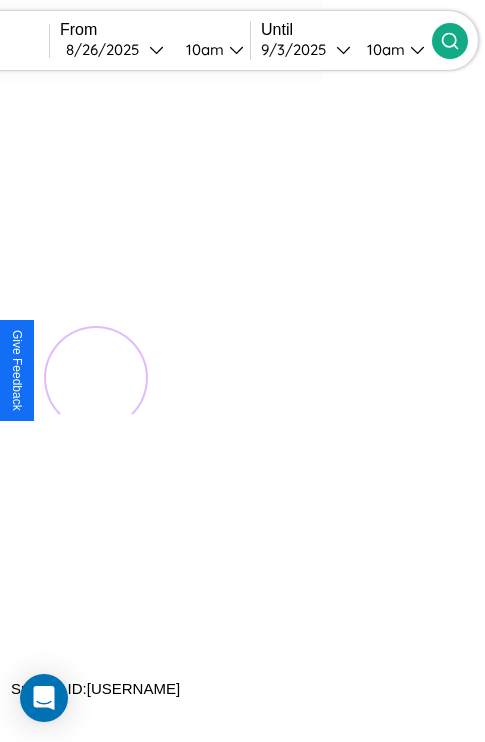 scroll, scrollTop: 0, scrollLeft: 0, axis: both 